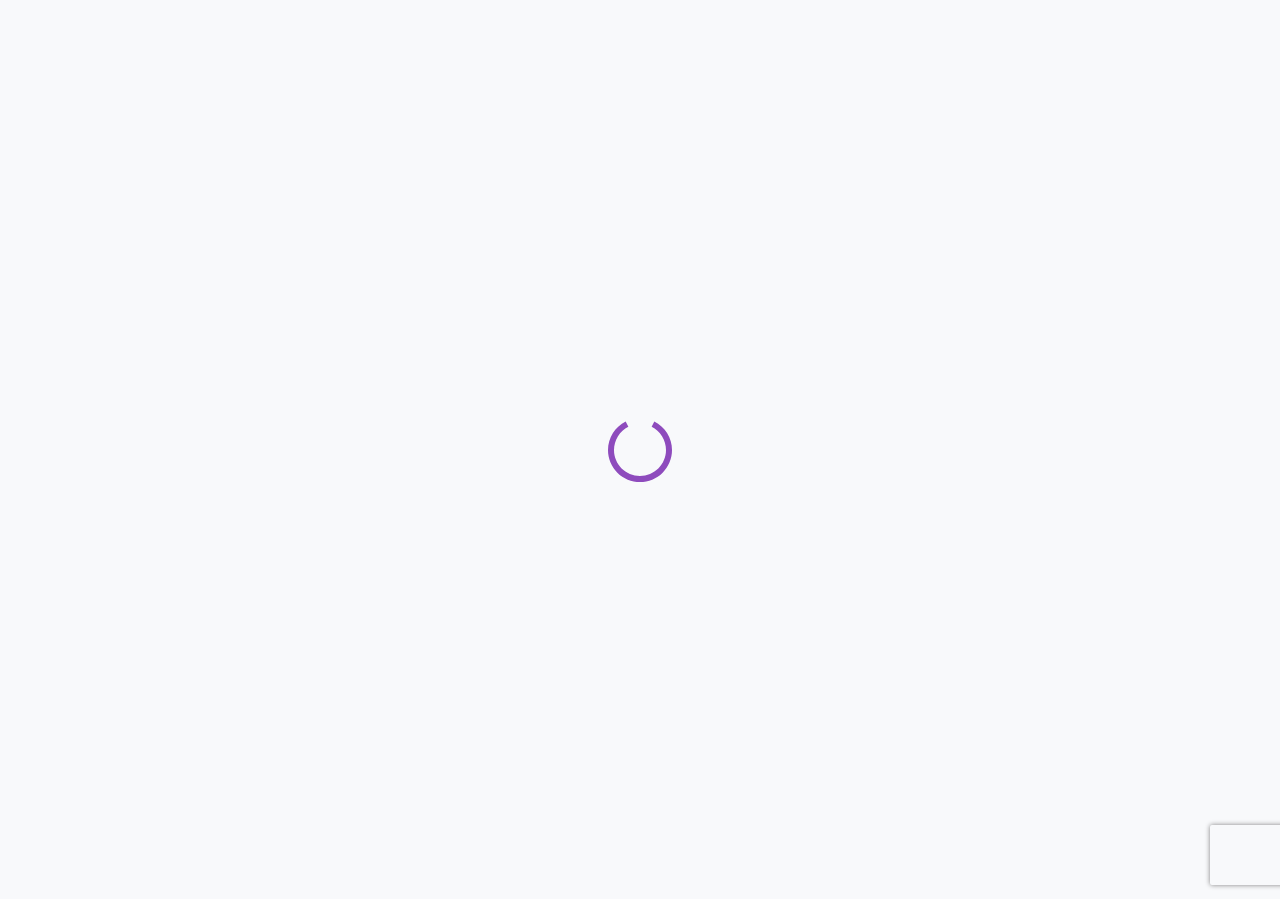 scroll, scrollTop: 0, scrollLeft: 0, axis: both 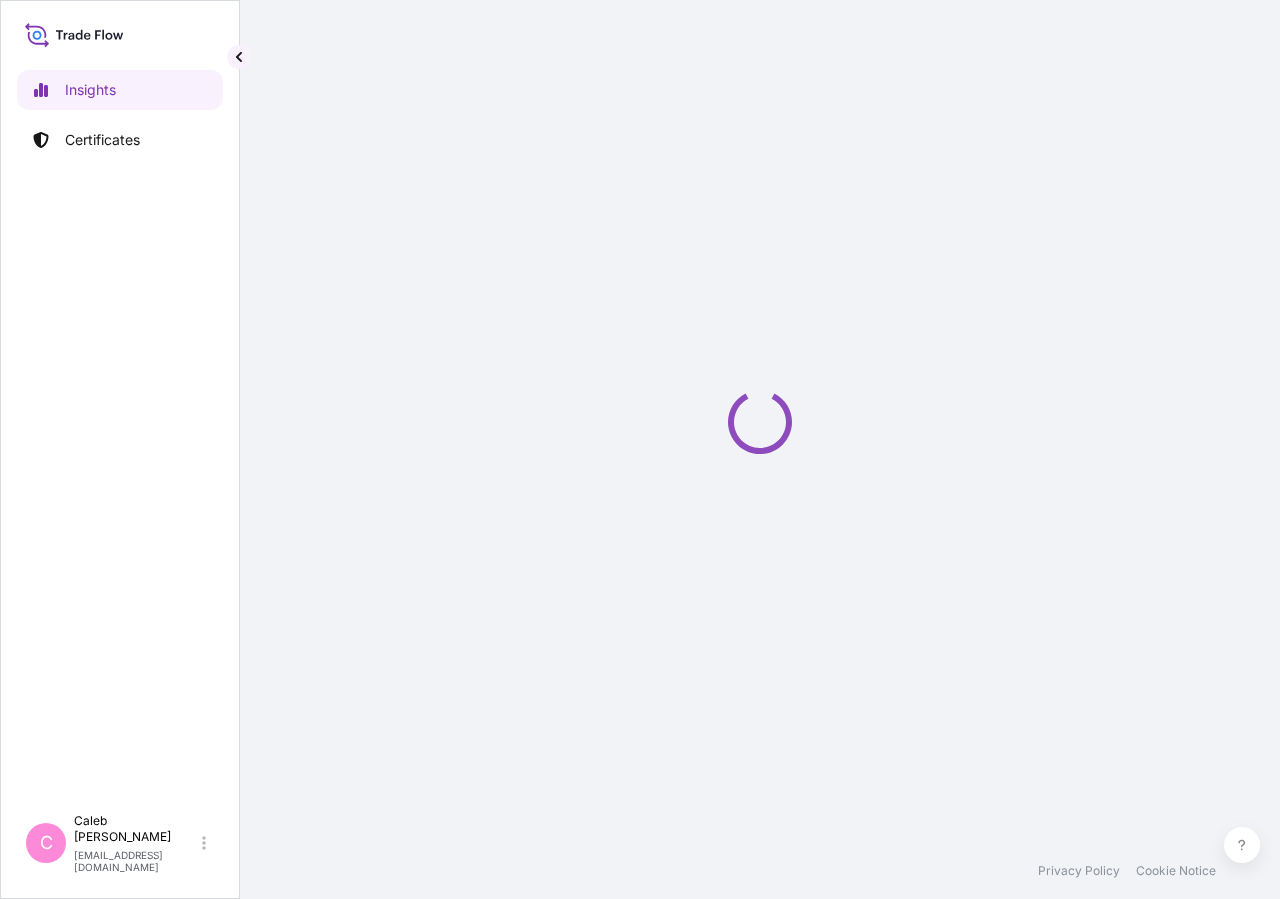 click on "Certificates" at bounding box center [120, 140] 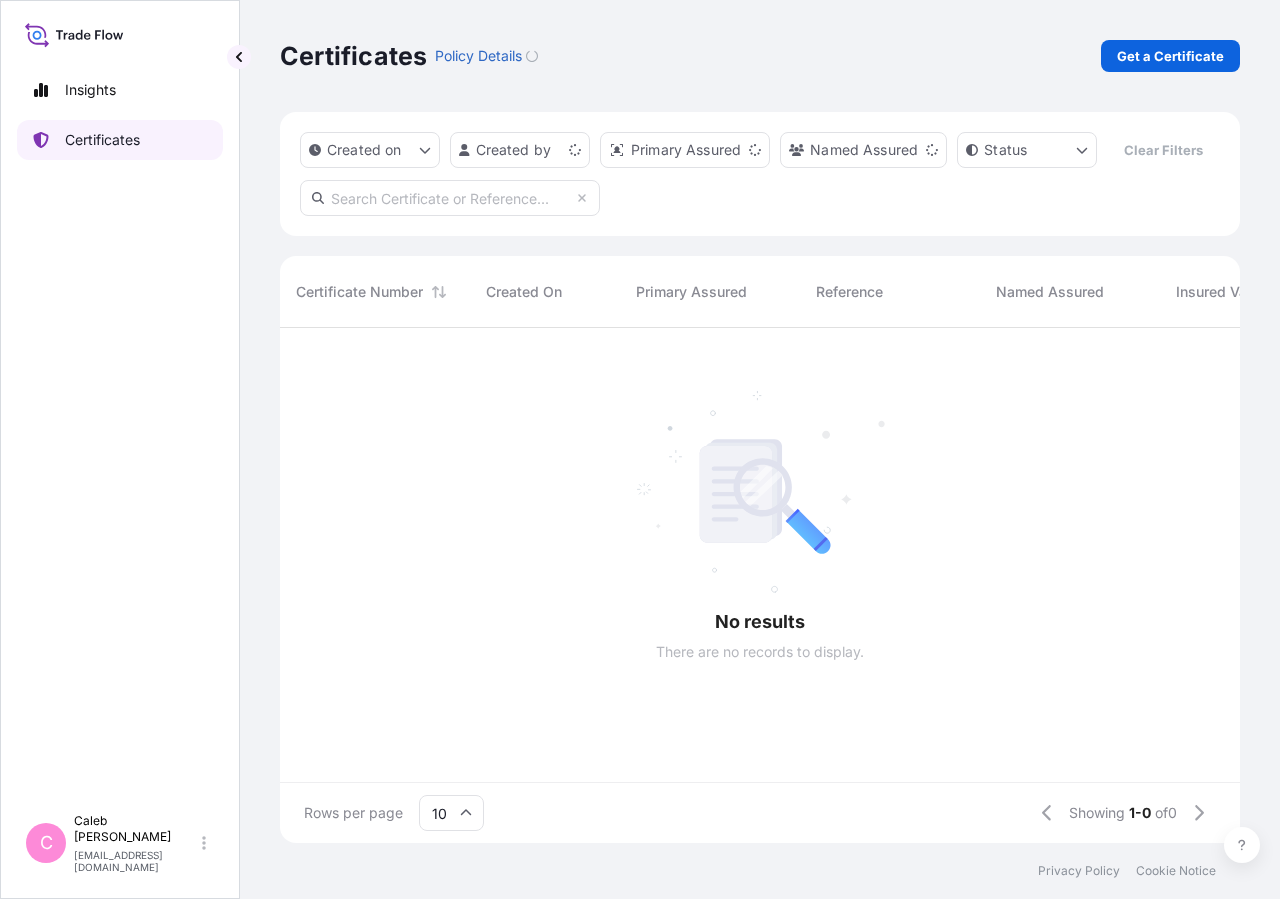 scroll, scrollTop: 18, scrollLeft: 18, axis: both 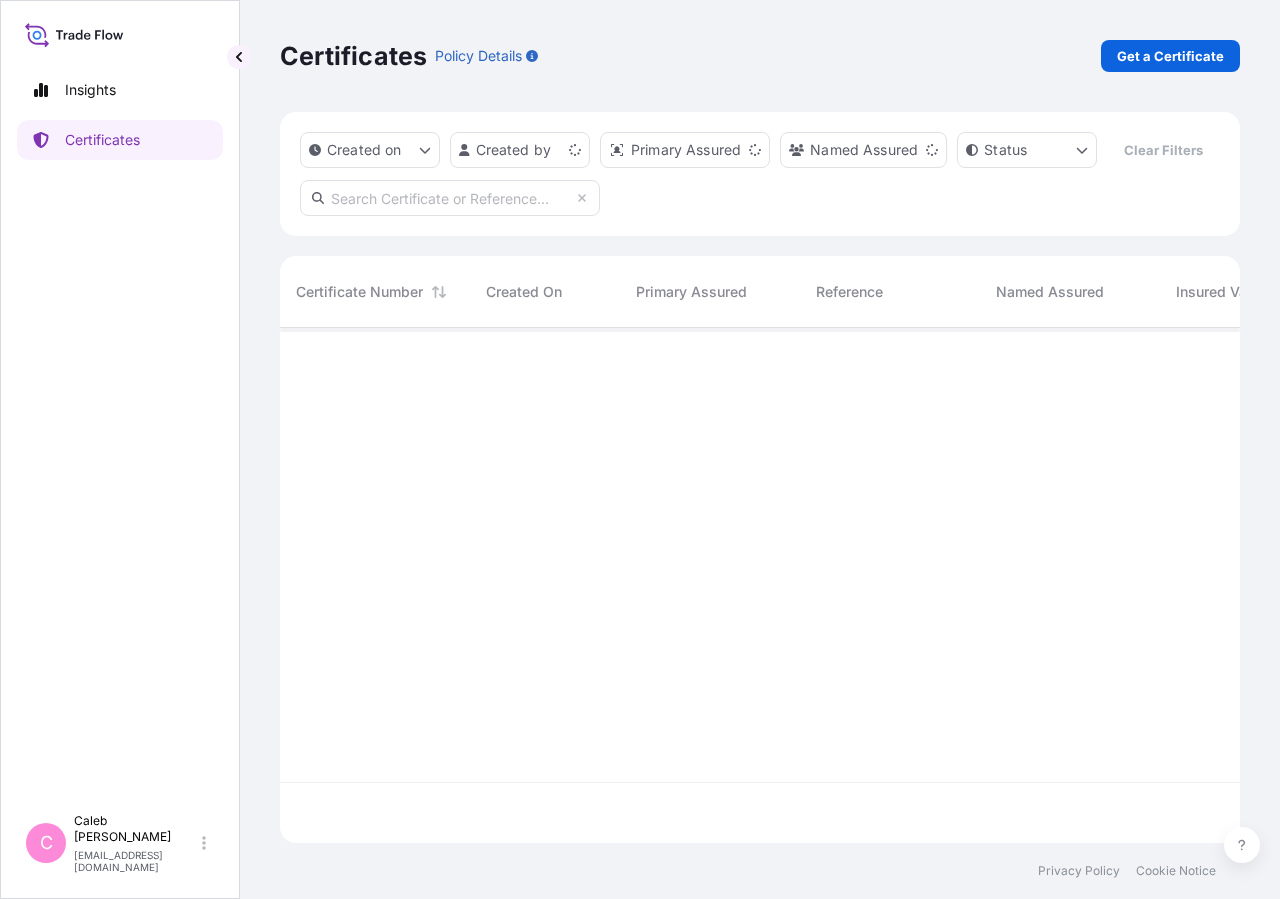 click at bounding box center [450, 198] 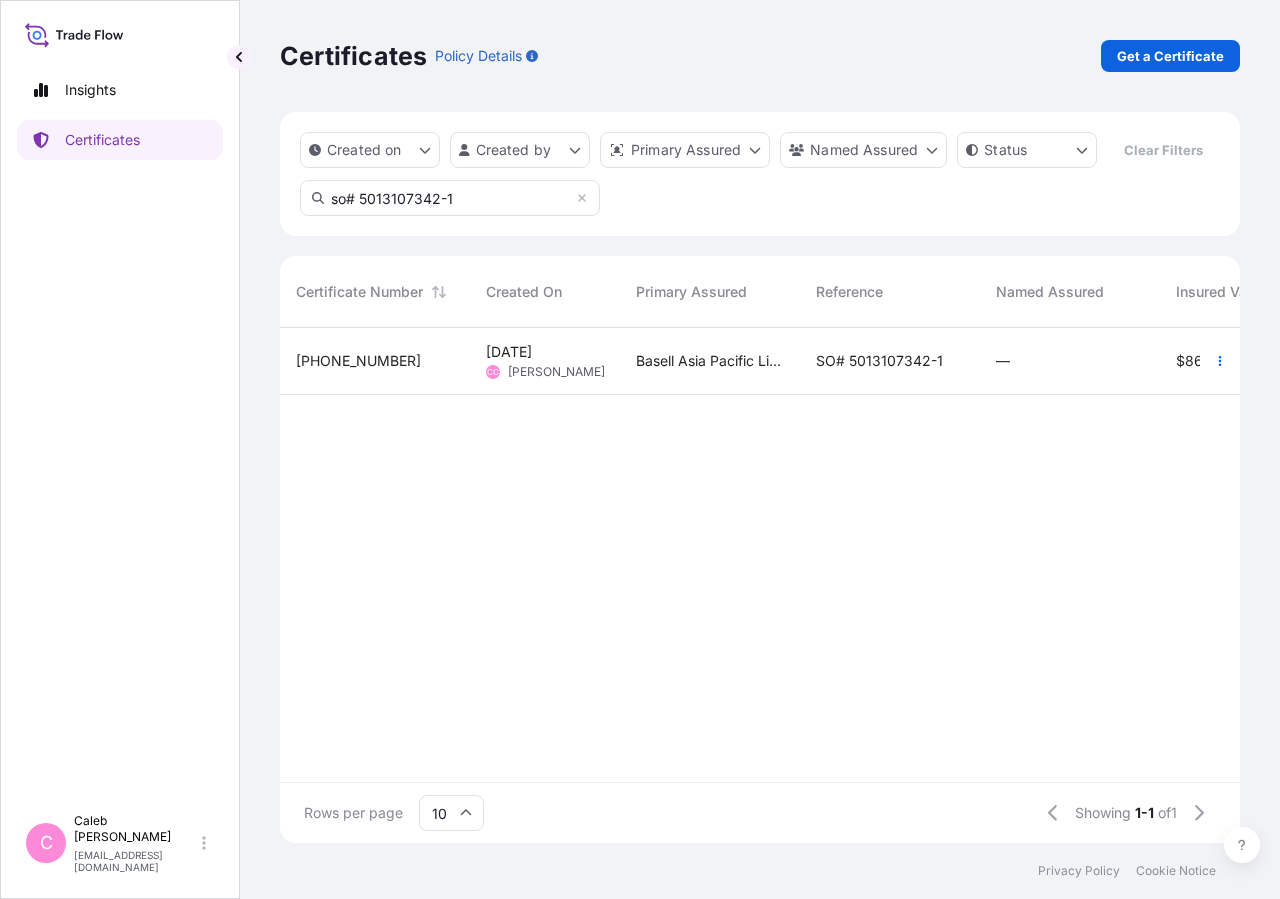 type on "so# 5013107342-1" 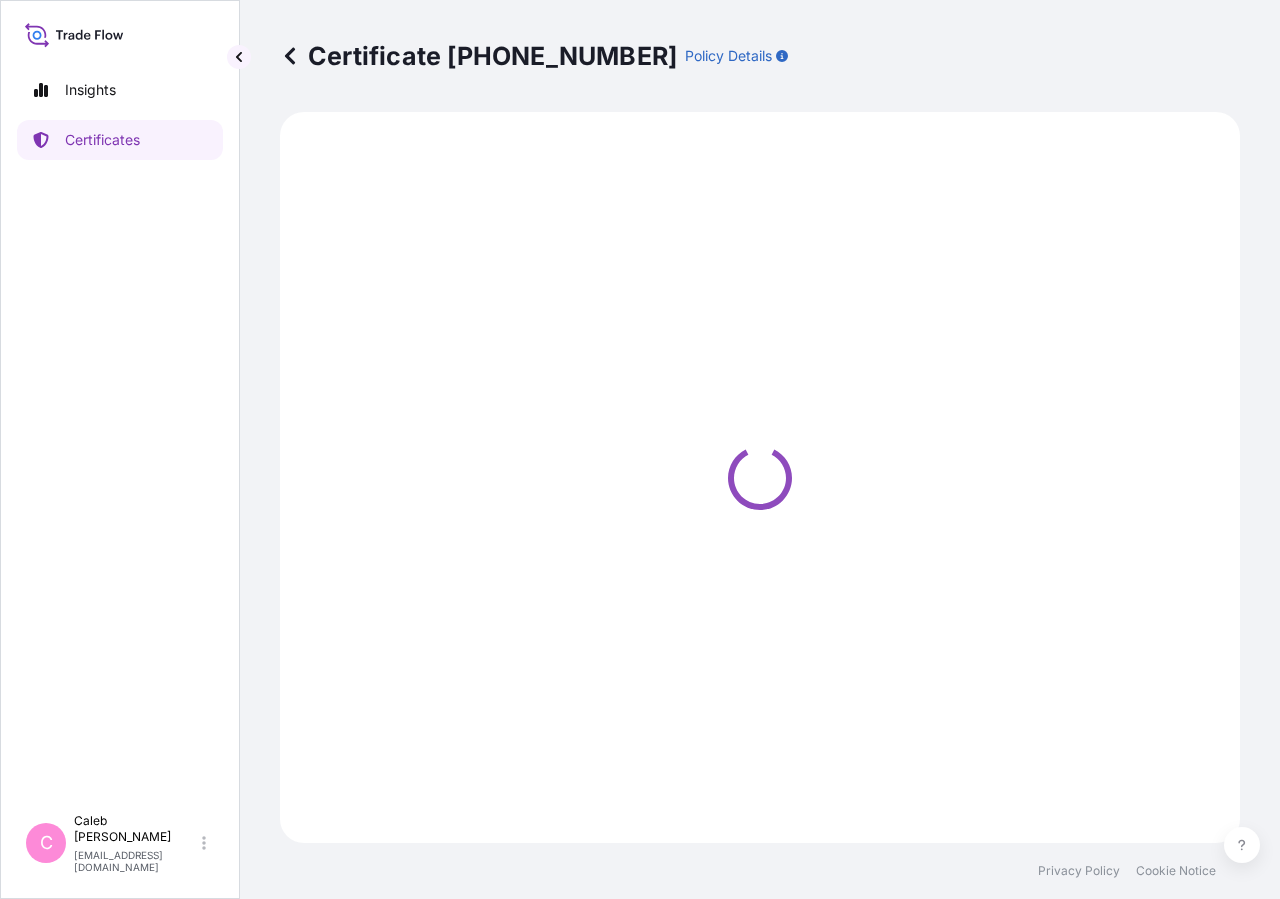 select on "Sea" 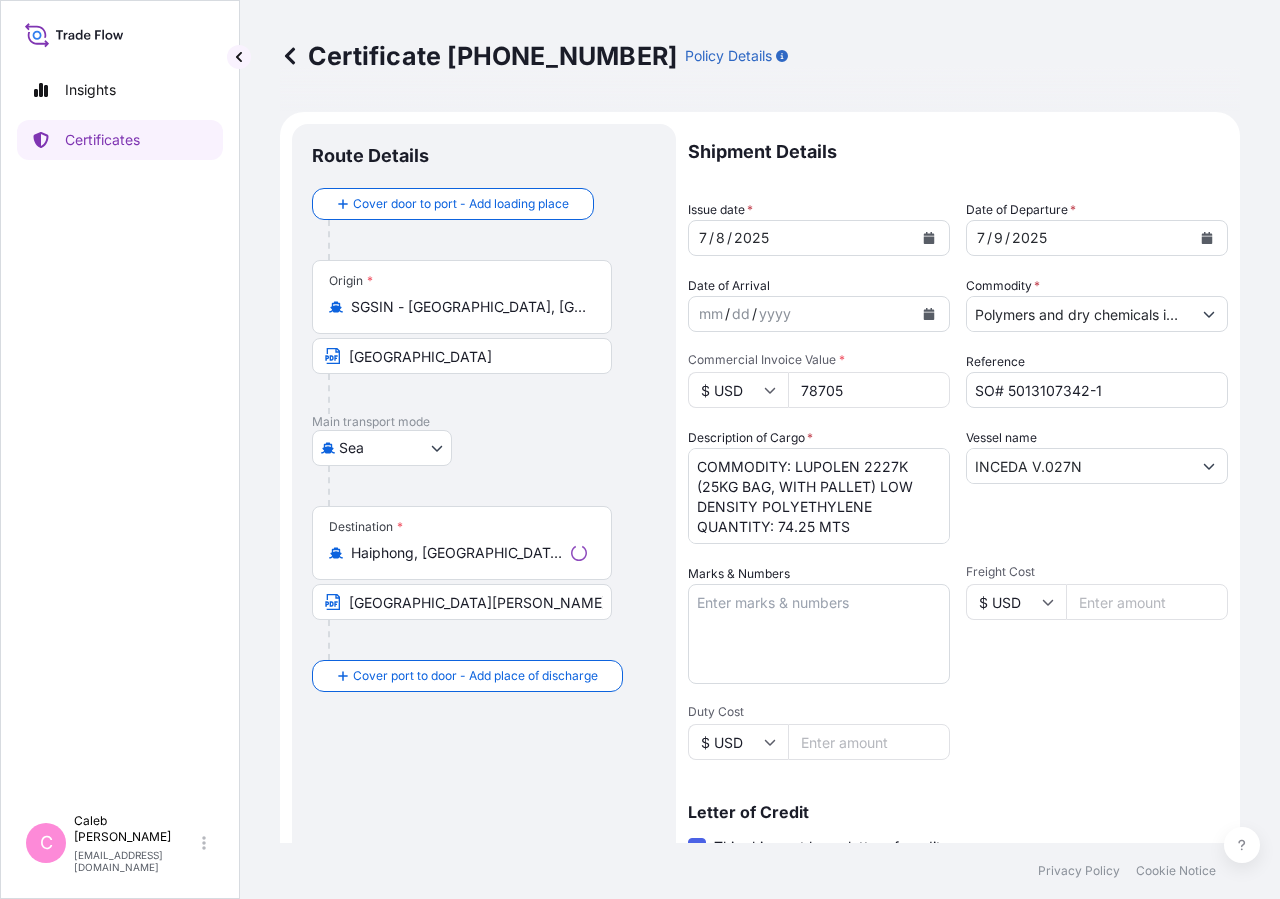 select on "32034" 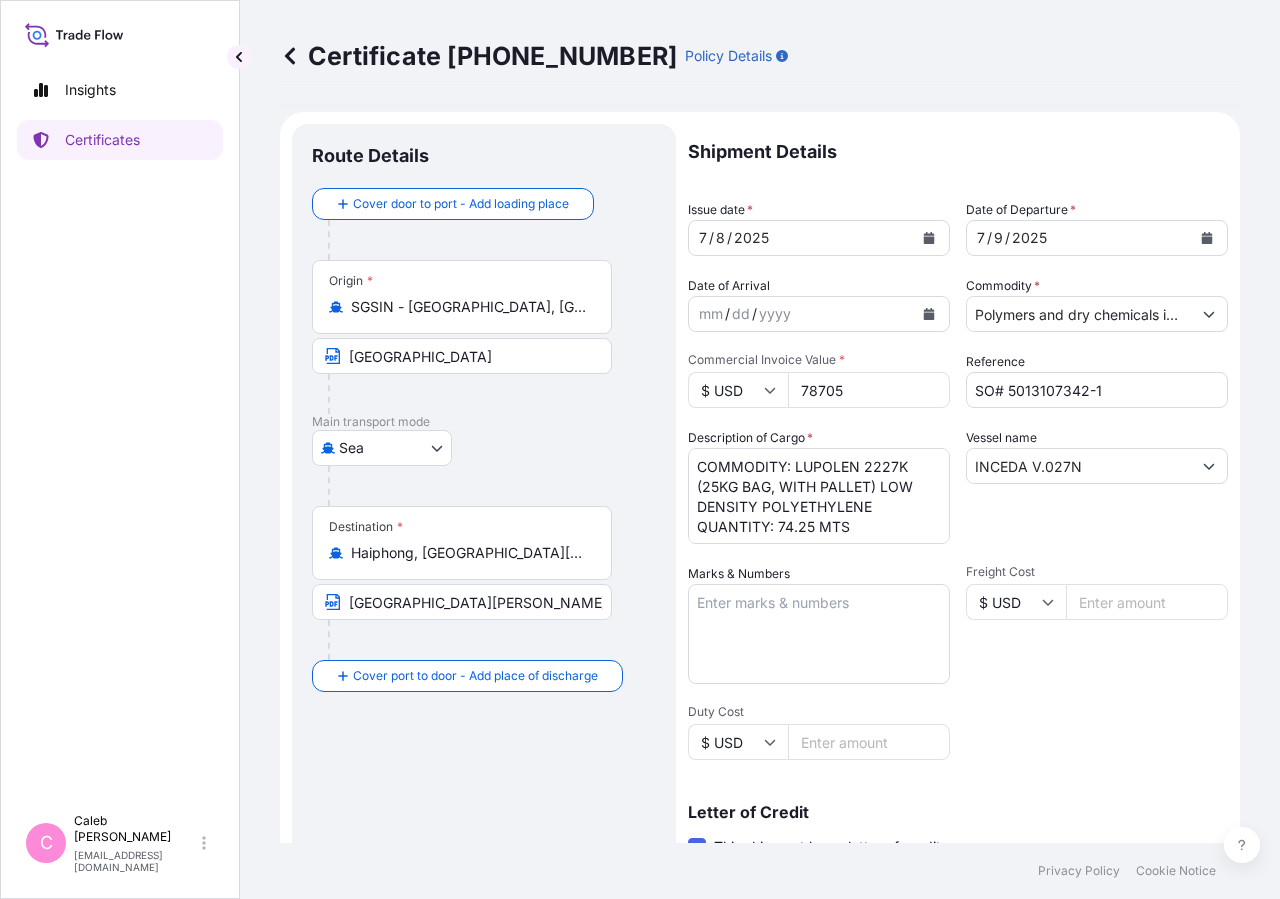 click at bounding box center [929, 238] 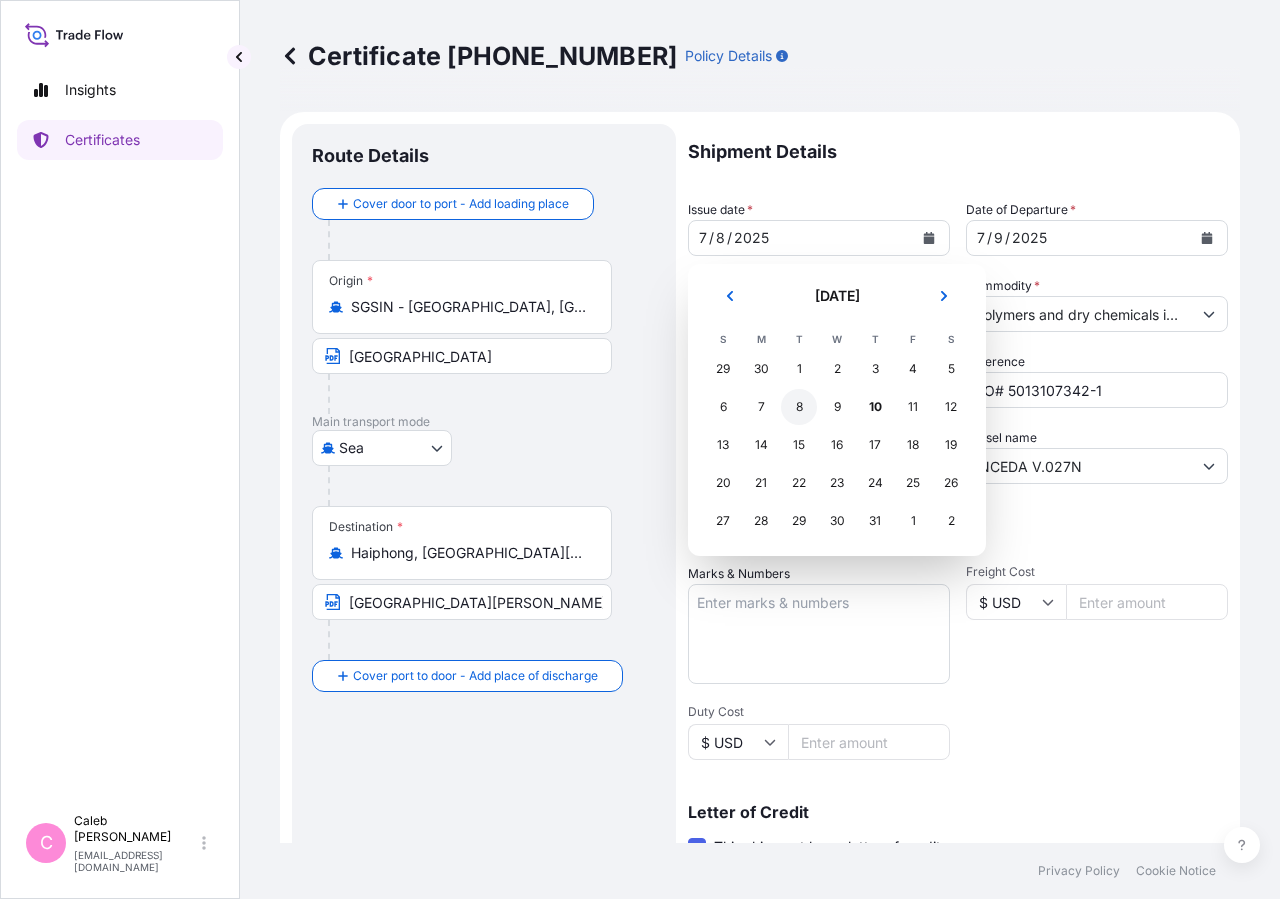 click on "8" at bounding box center [799, 407] 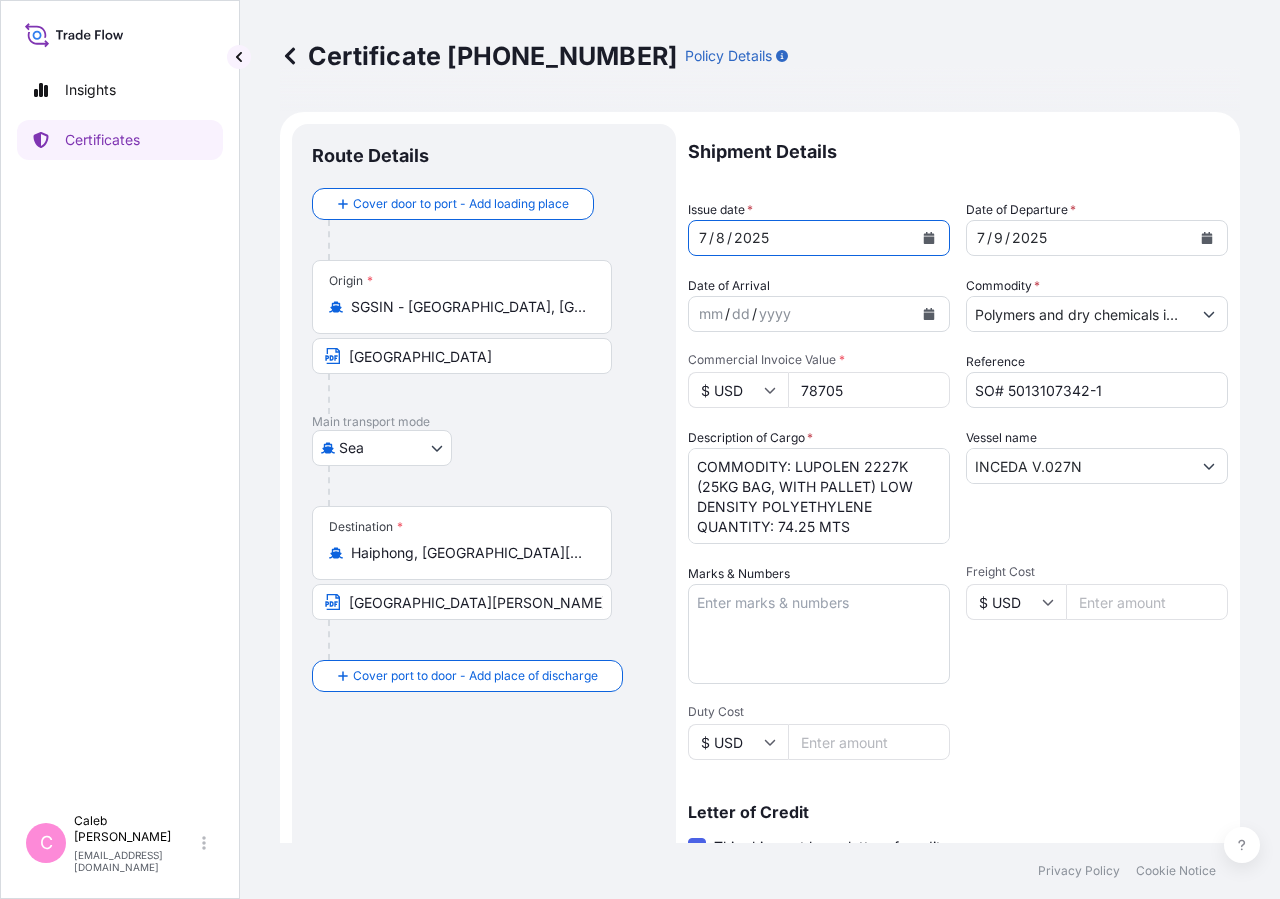 click on "Main transport mode" at bounding box center [484, 422] 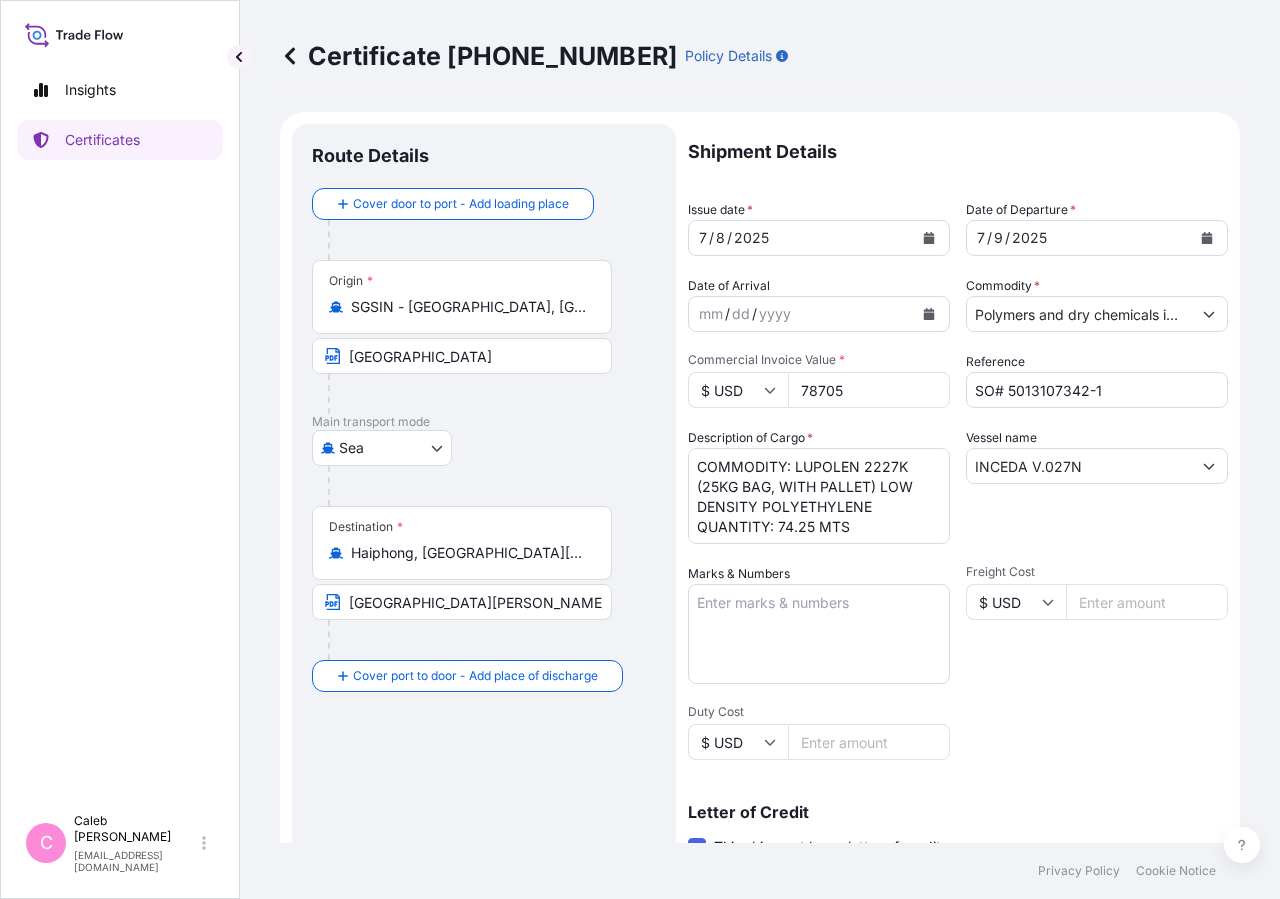 click on "COMMODITY: LUPOLEN 2227K
(25KG BAG, WITH PALLET) LOW DENSITY POLYETHYLENE
QUANTITY: 74.25 MTS" at bounding box center (819, 496) 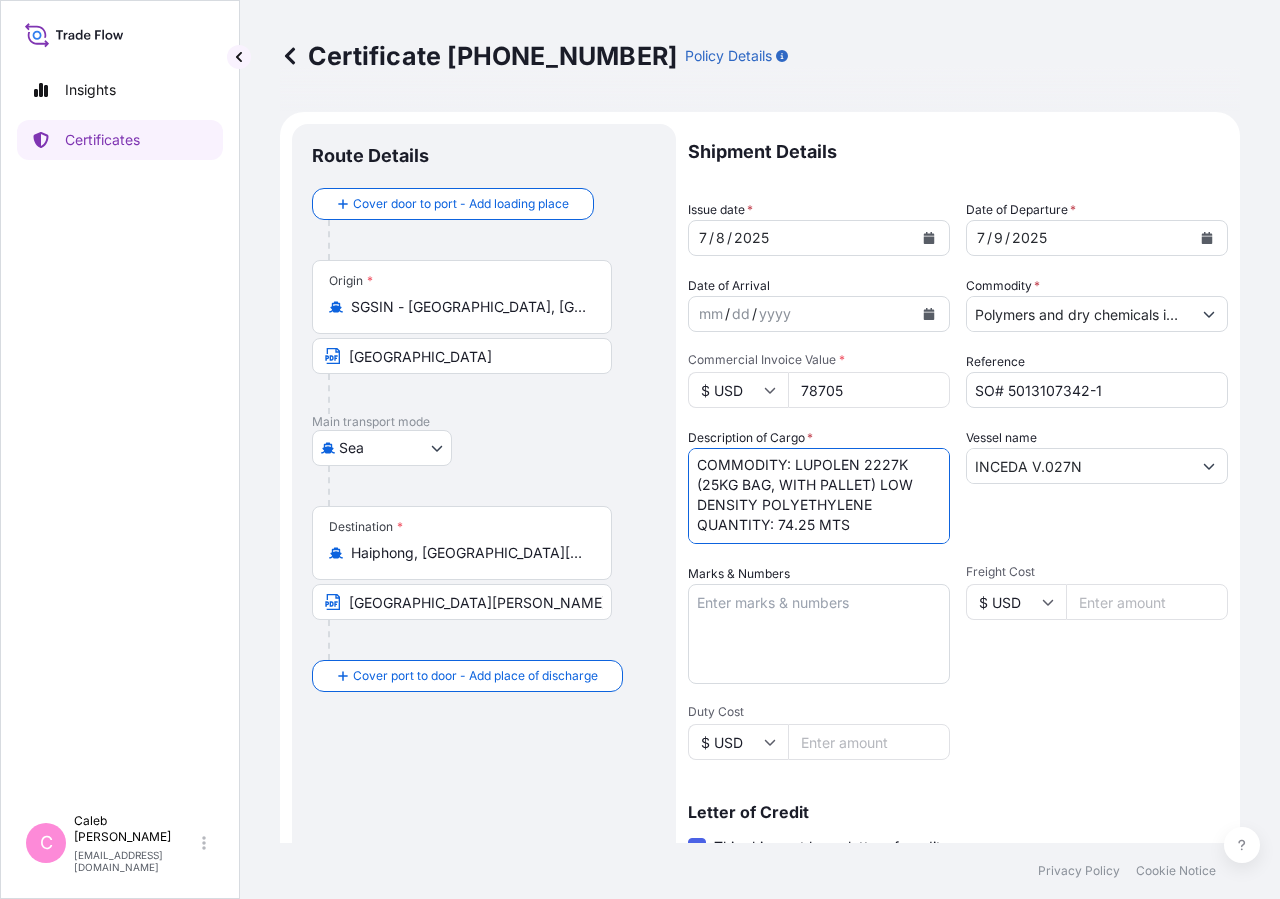 scroll, scrollTop: 2, scrollLeft: 0, axis: vertical 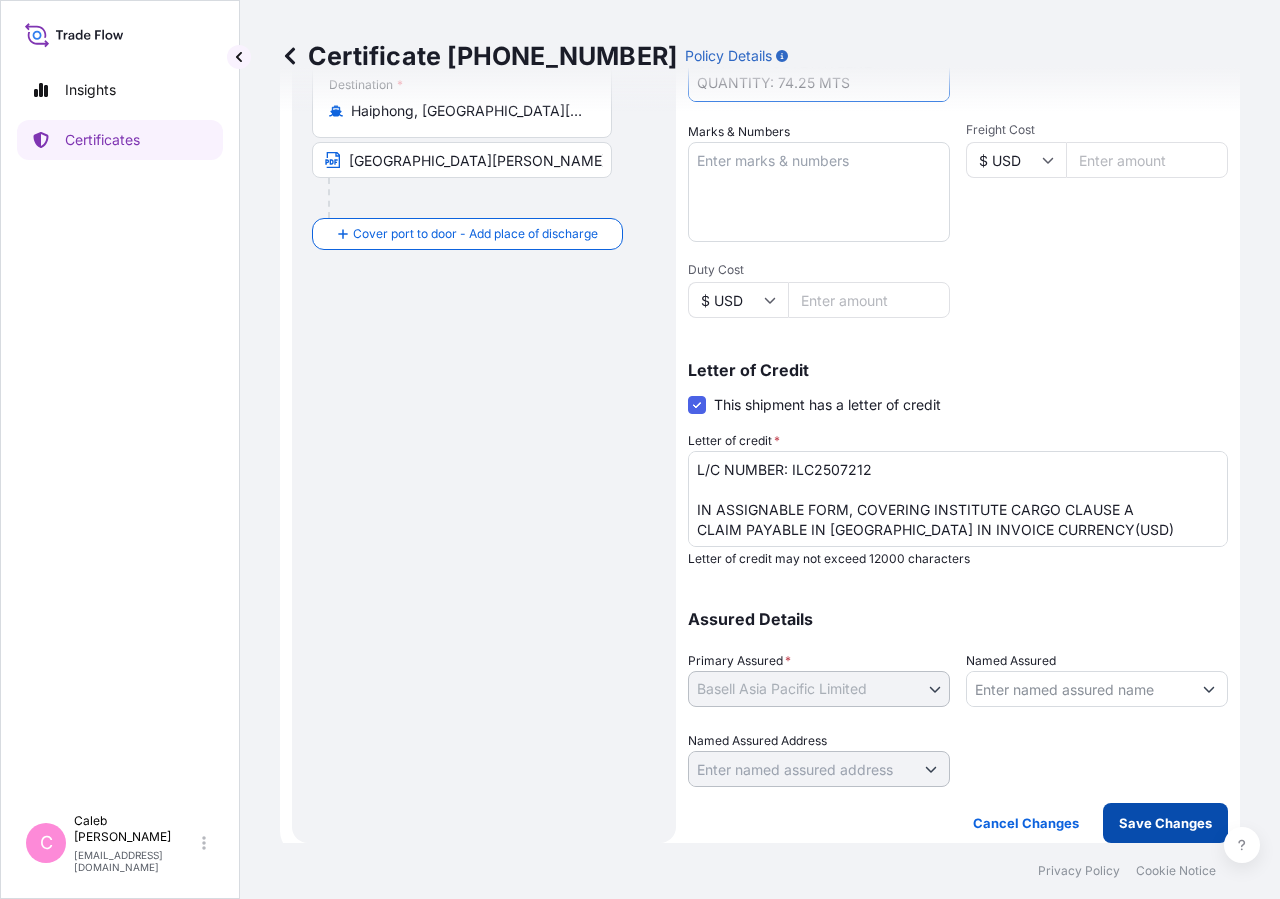 type on "COMMODITY: LUPOLEN 2227K
(25KG BAG, WITH PALLET) LOW
DENSITY POLYETHYLENE
QUANTITY: 74.25 MTS" 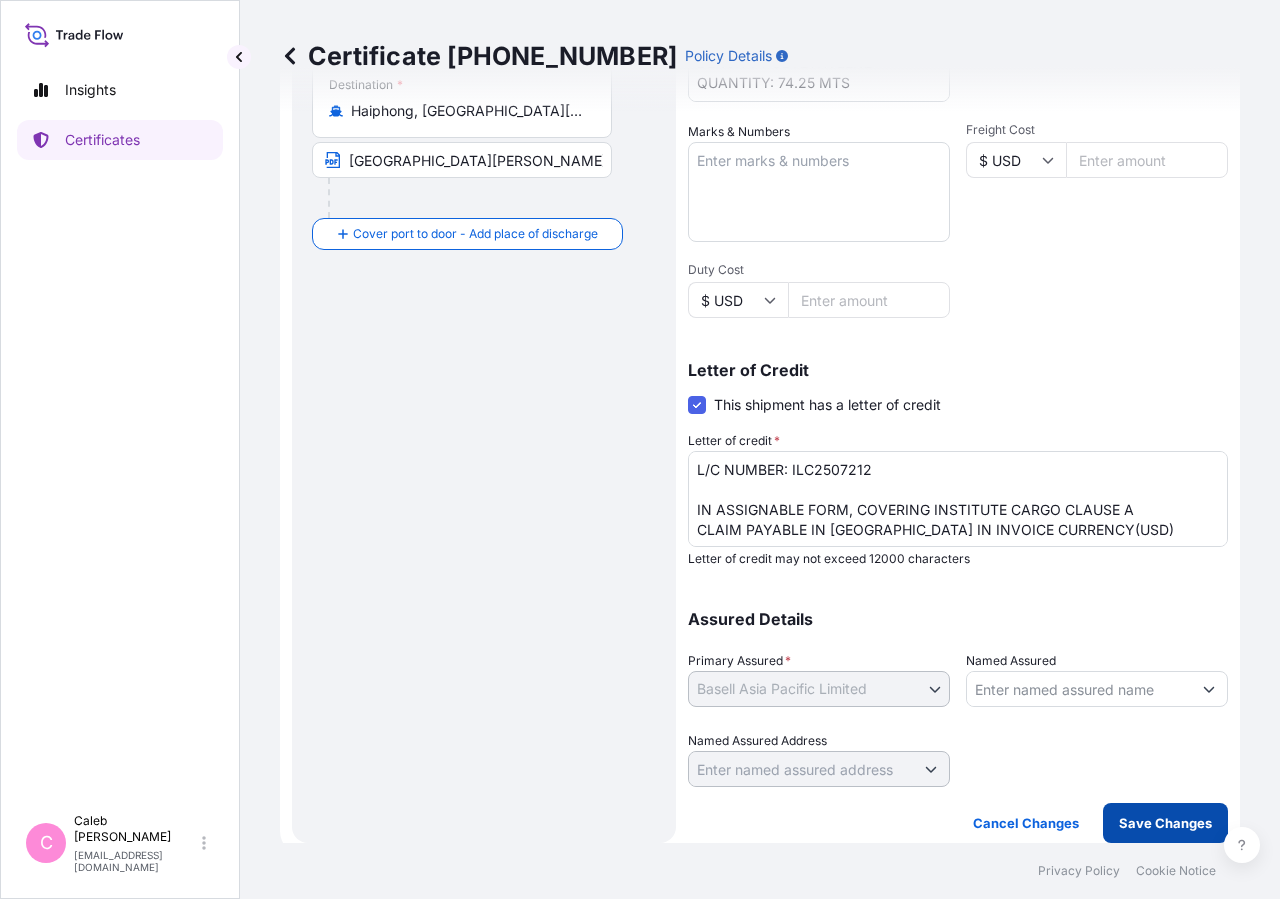 click on "Save Changes" at bounding box center [1165, 823] 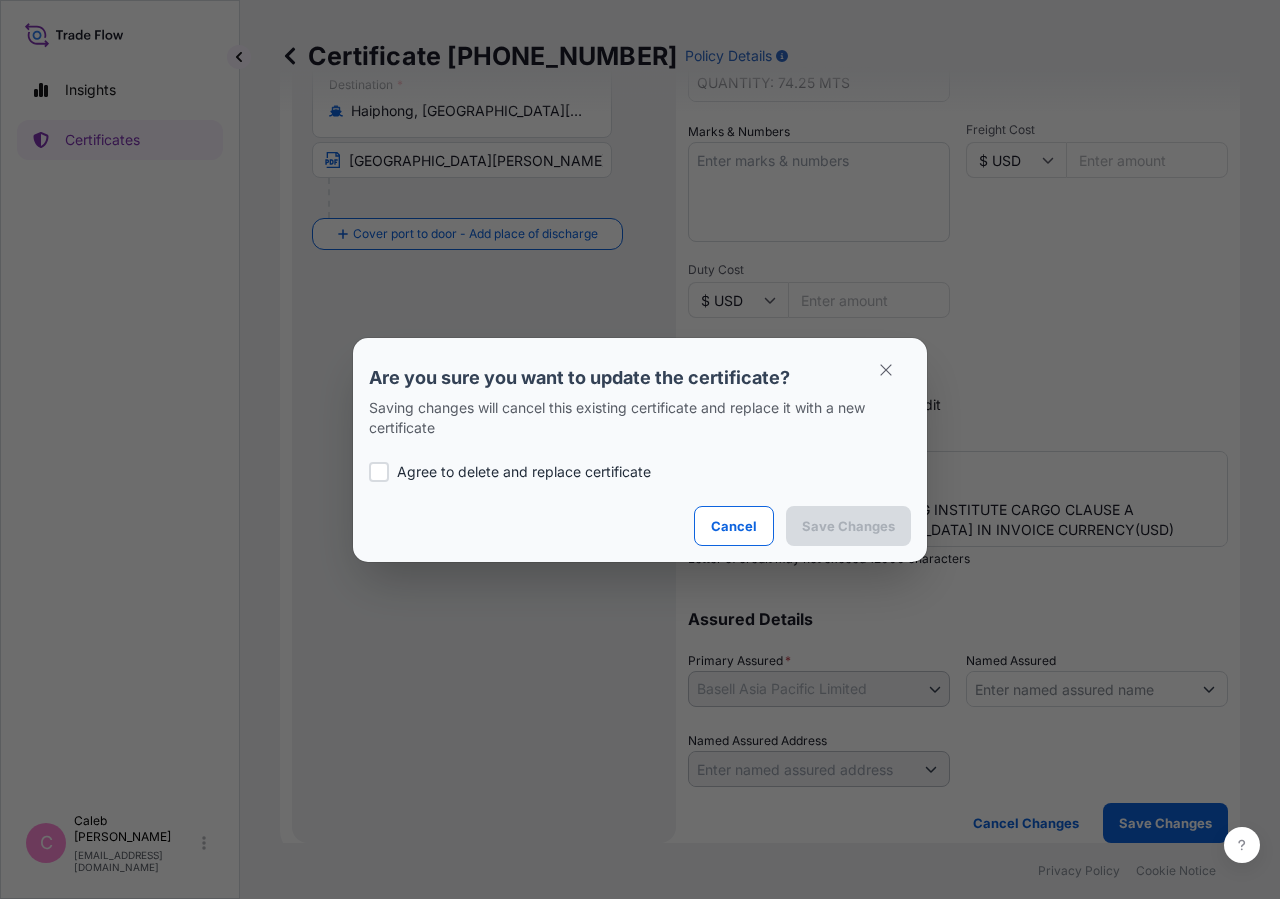 click on "Agree to delete and replace certificate" at bounding box center (640, 472) 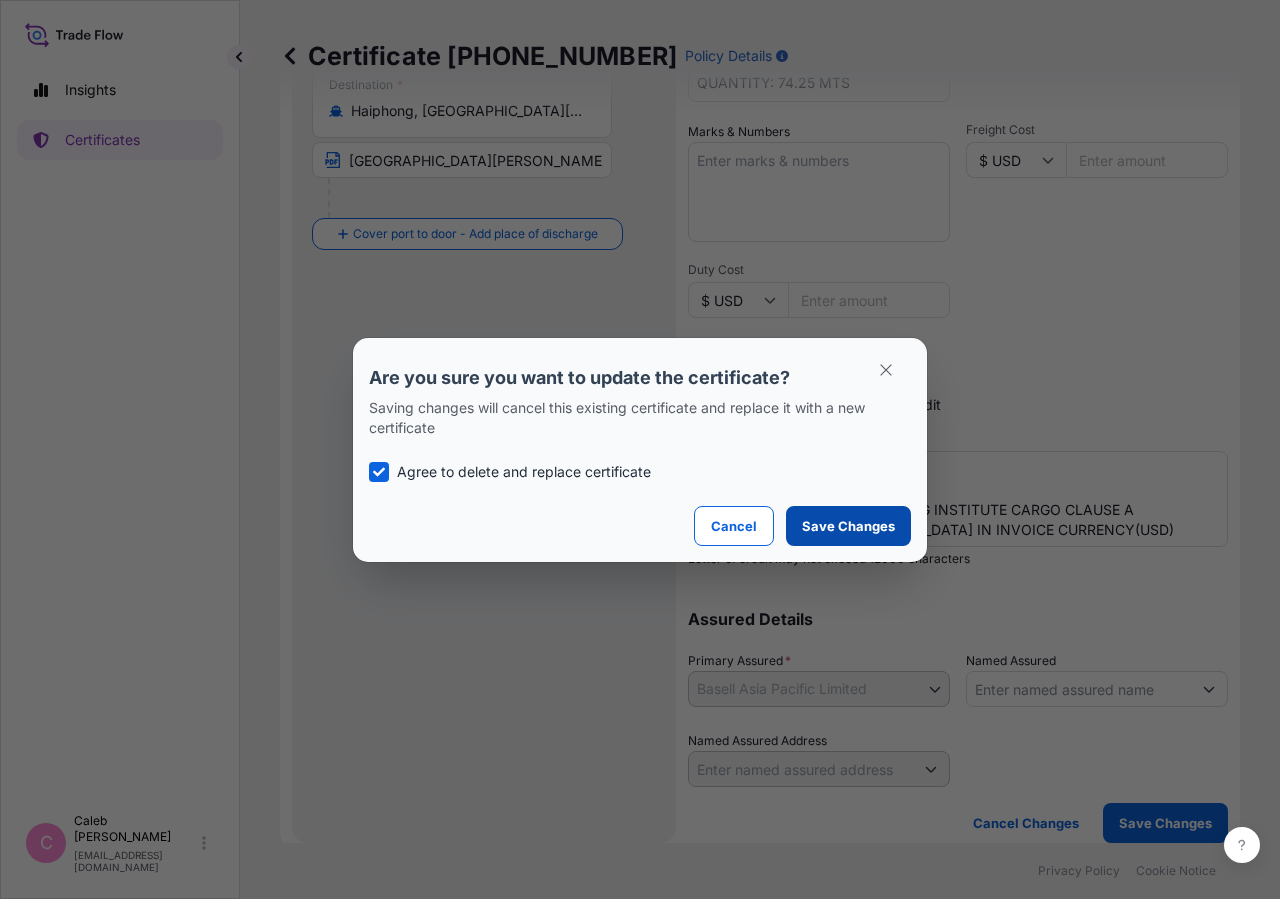 click on "Save Changes" at bounding box center (848, 526) 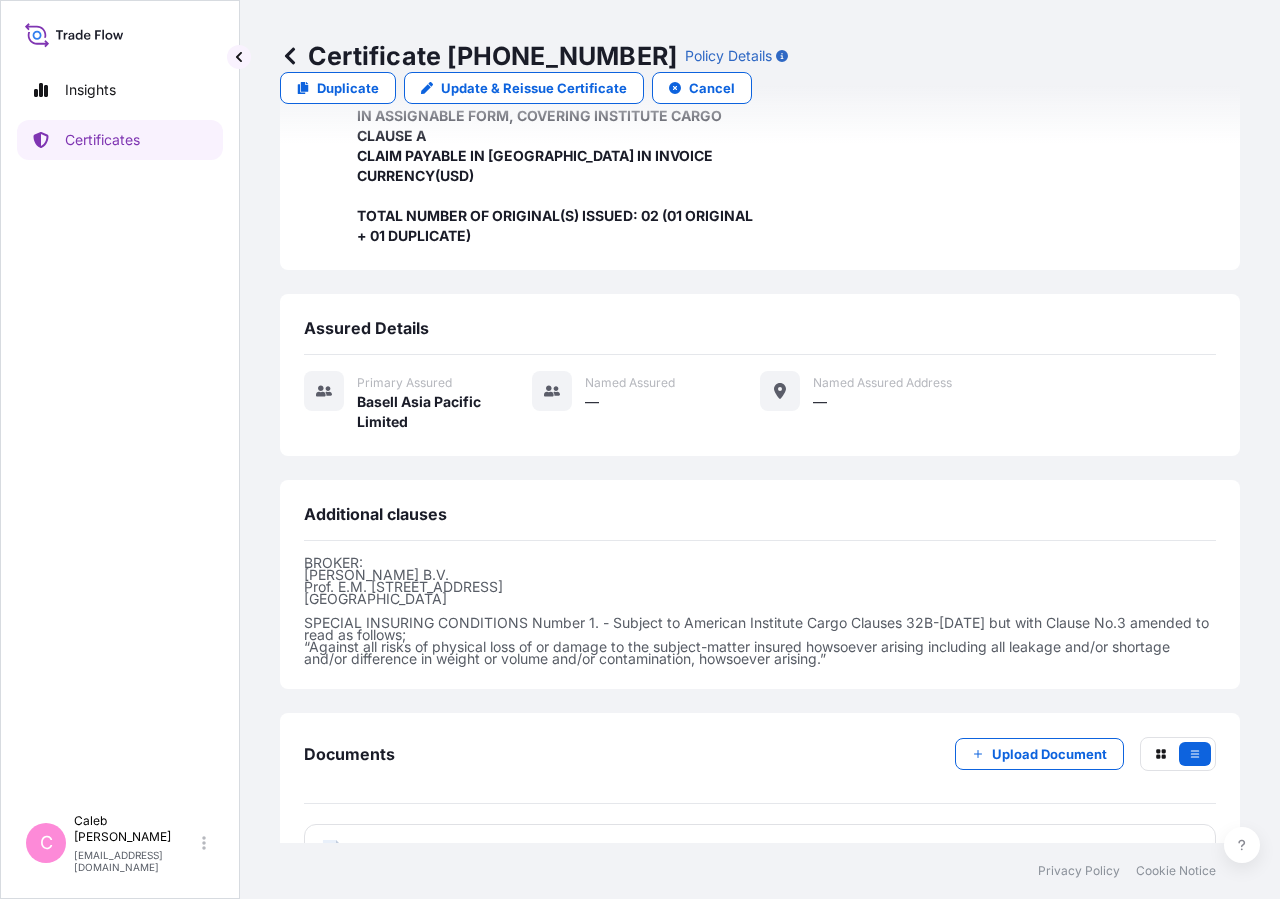 scroll, scrollTop: 658, scrollLeft: 0, axis: vertical 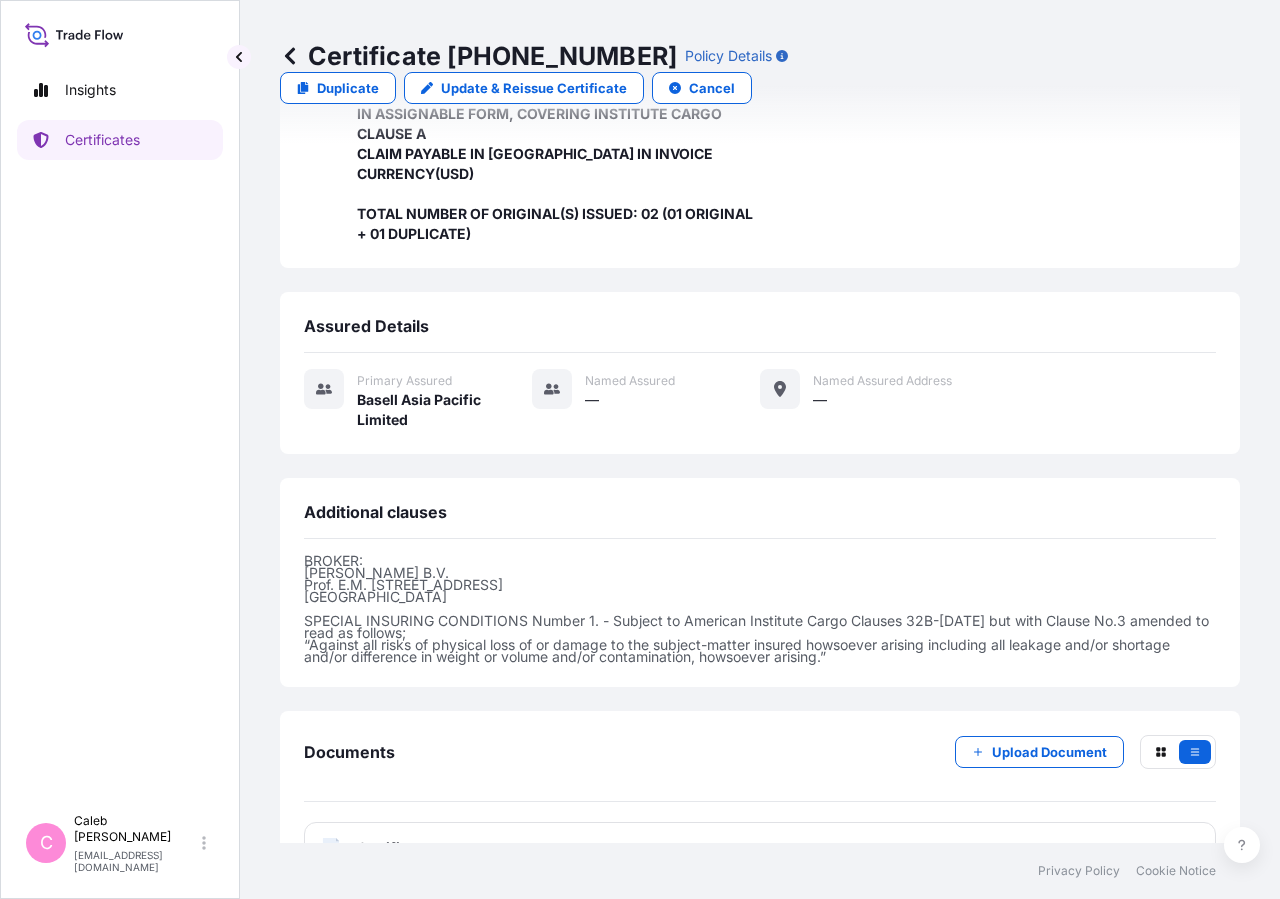 click on "Certificate" at bounding box center (393, 848) 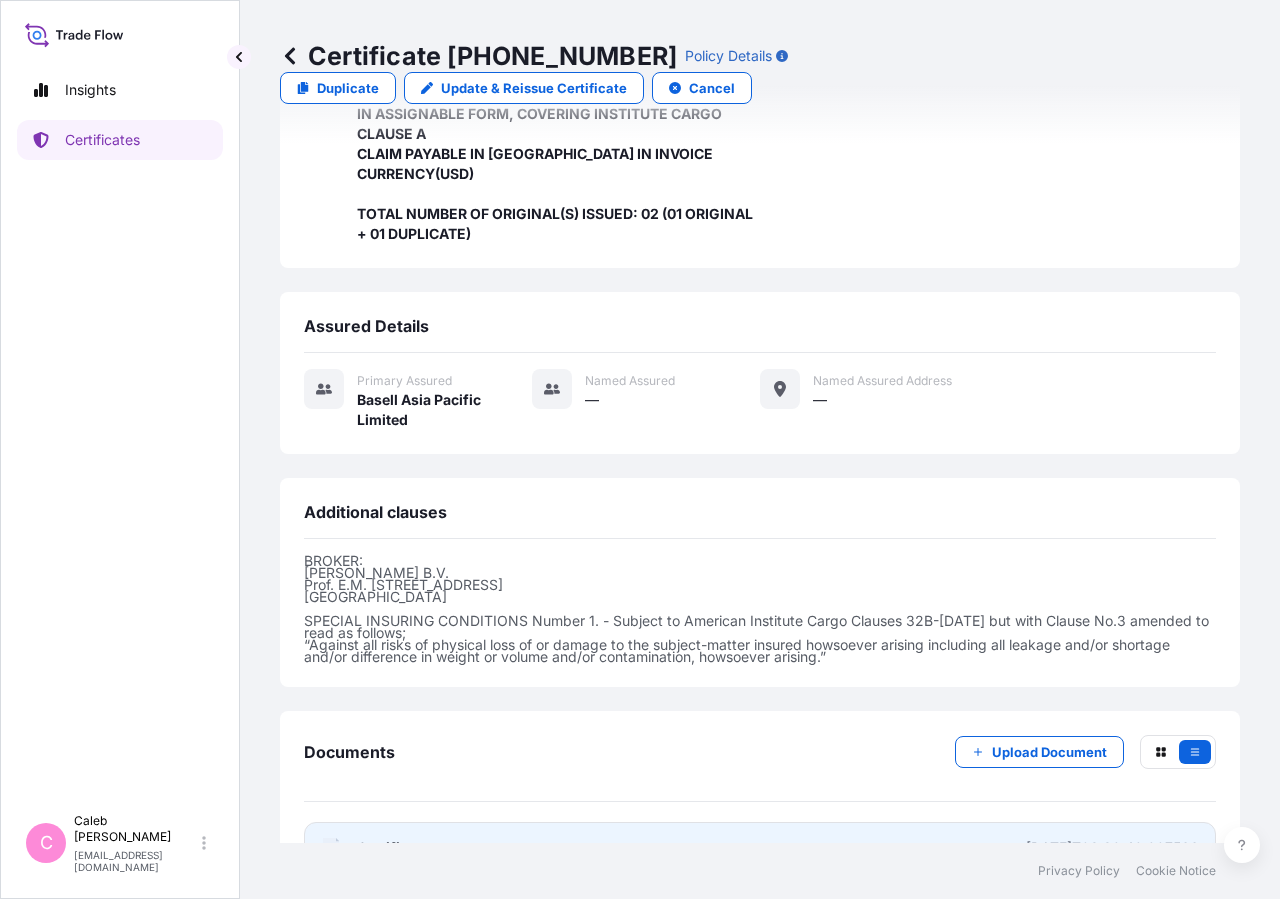 click on "Certificate" at bounding box center (393, 848) 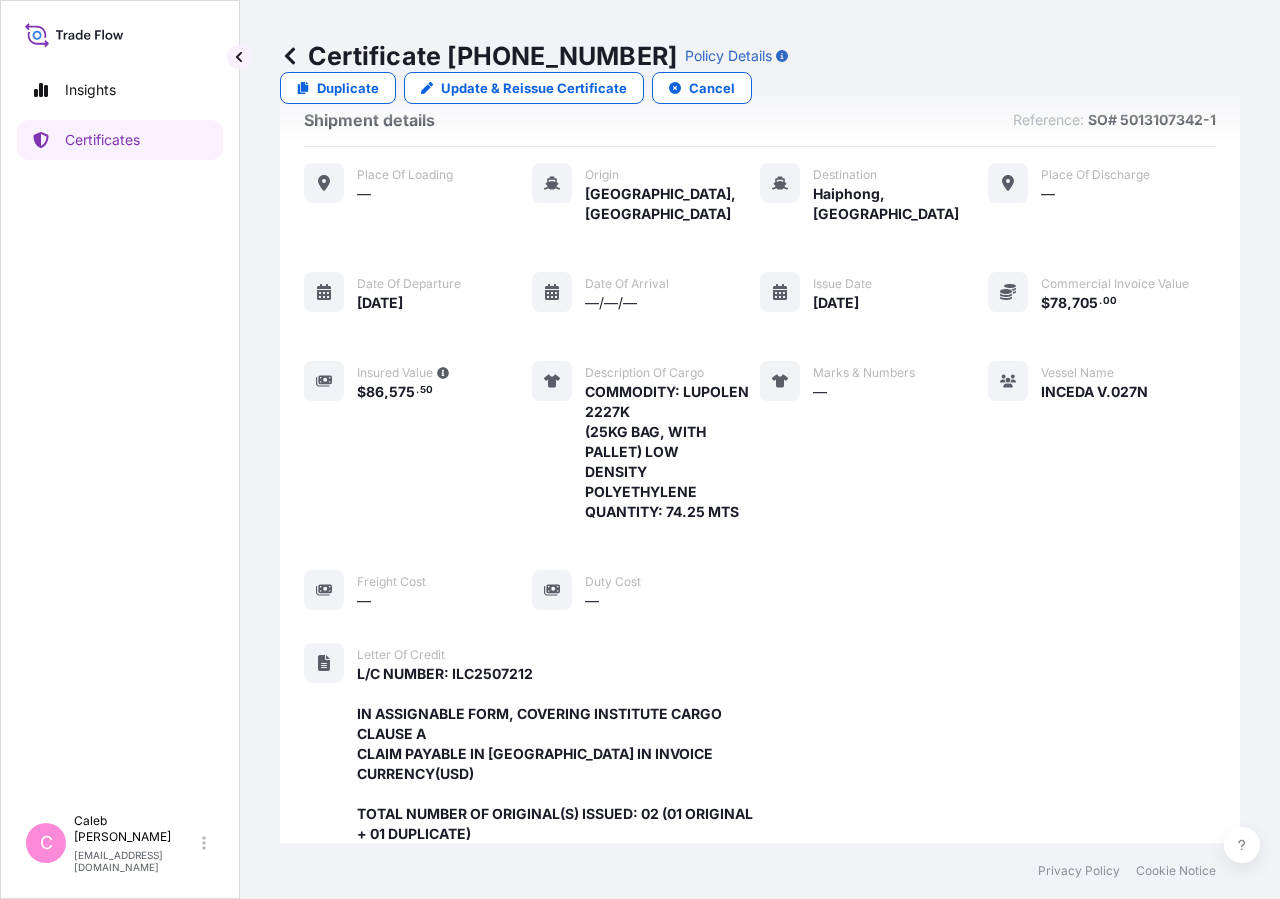 scroll, scrollTop: 658, scrollLeft: 0, axis: vertical 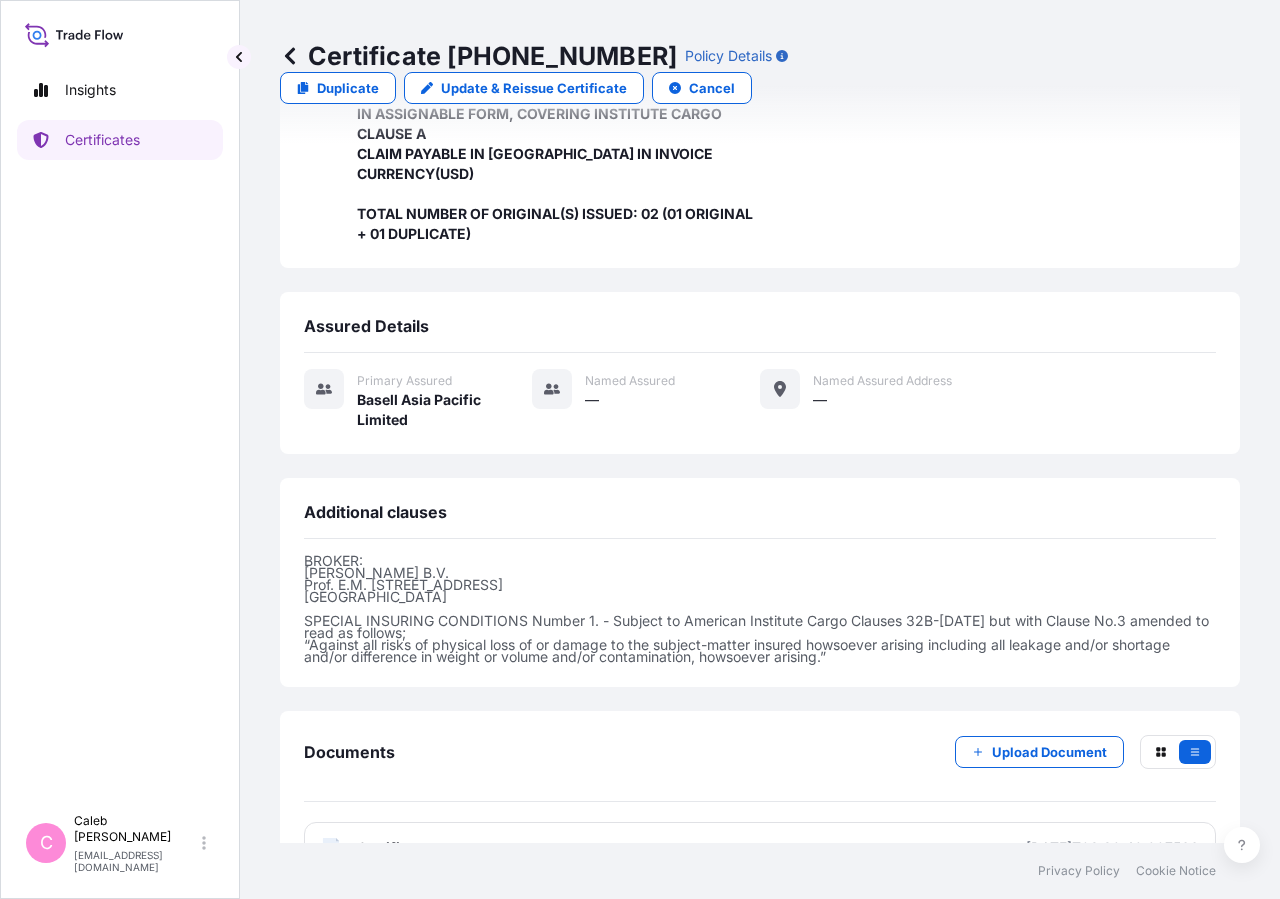 click on "Insights Certificates" at bounding box center [120, 428] 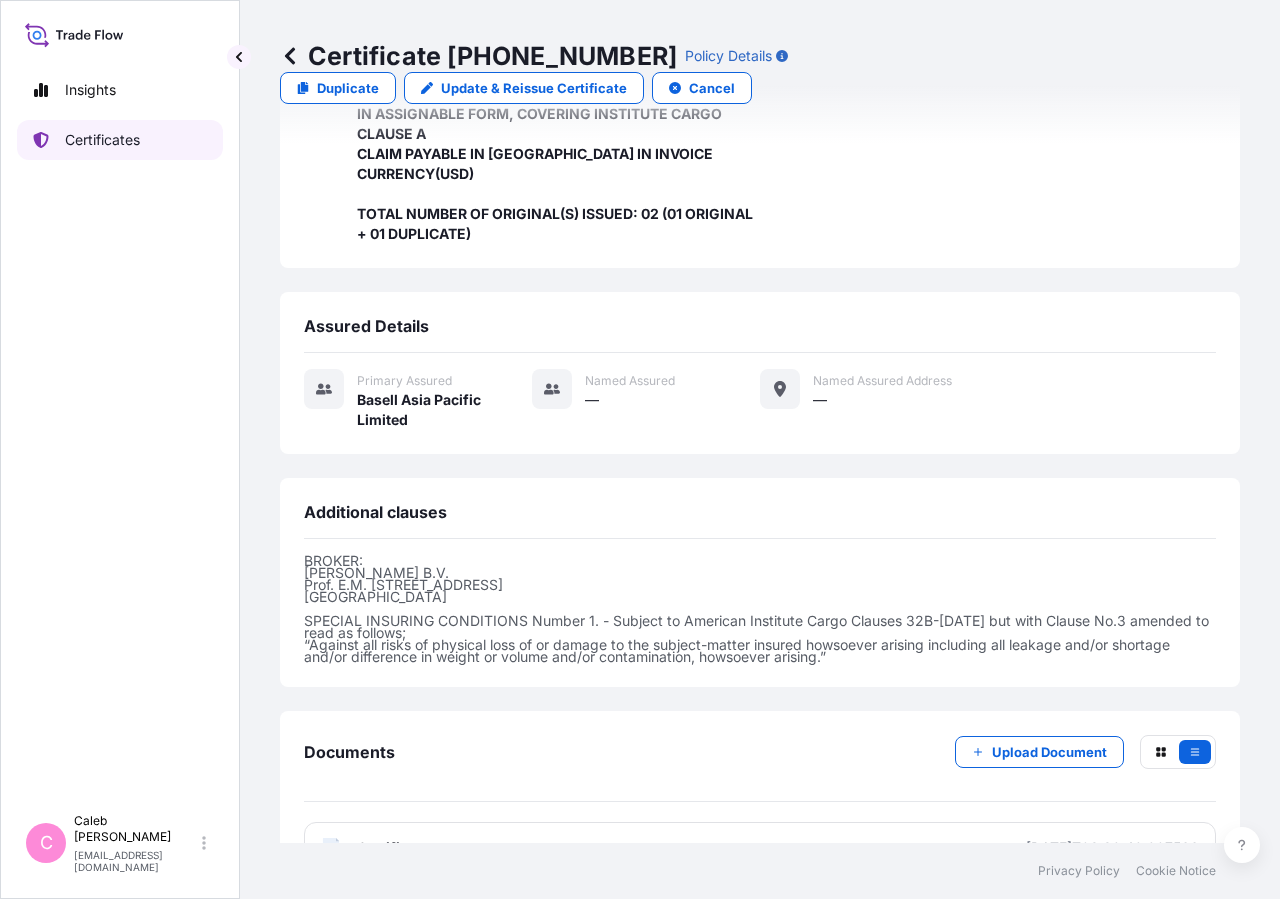 click on "Certificates" at bounding box center [120, 140] 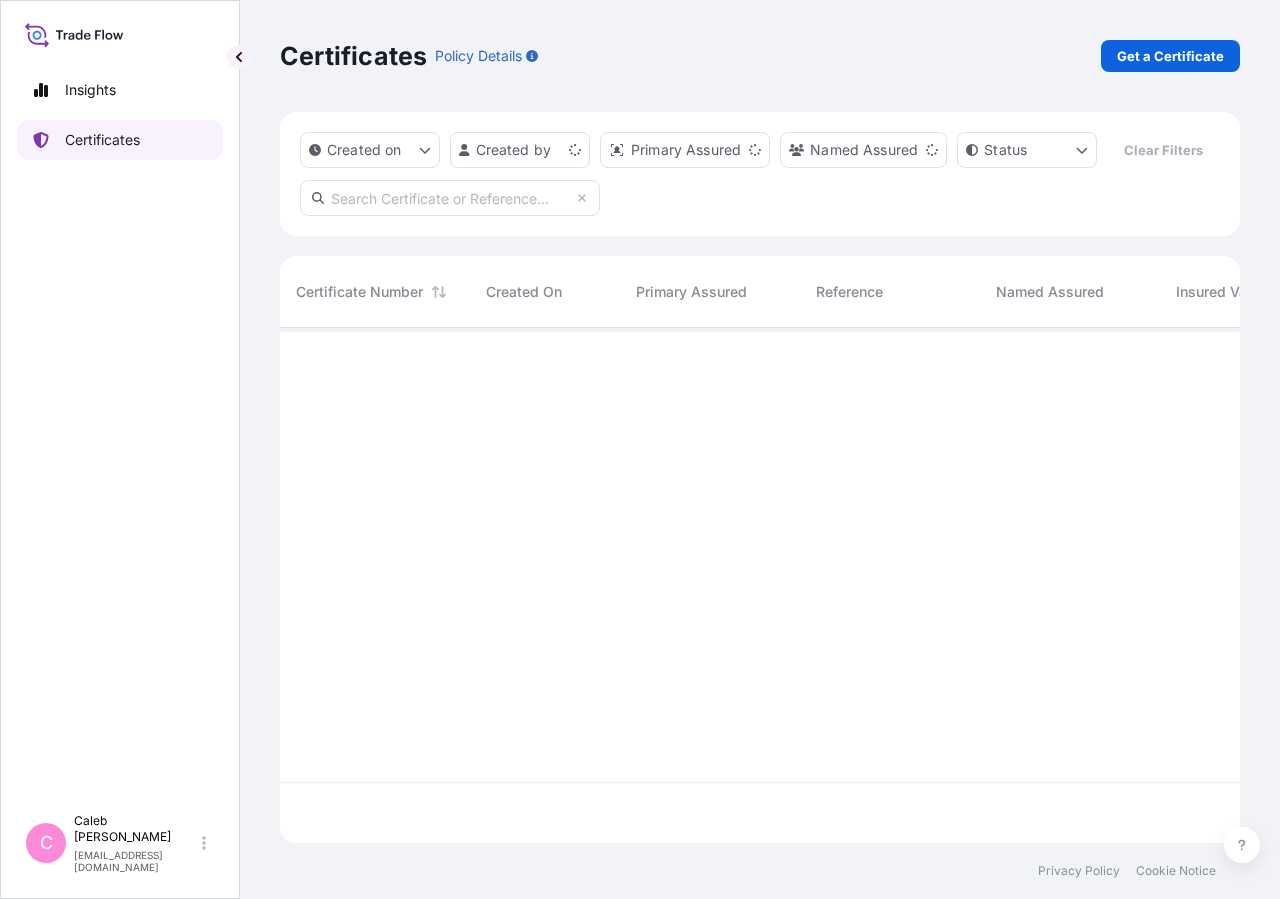 scroll, scrollTop: 18, scrollLeft: 18, axis: both 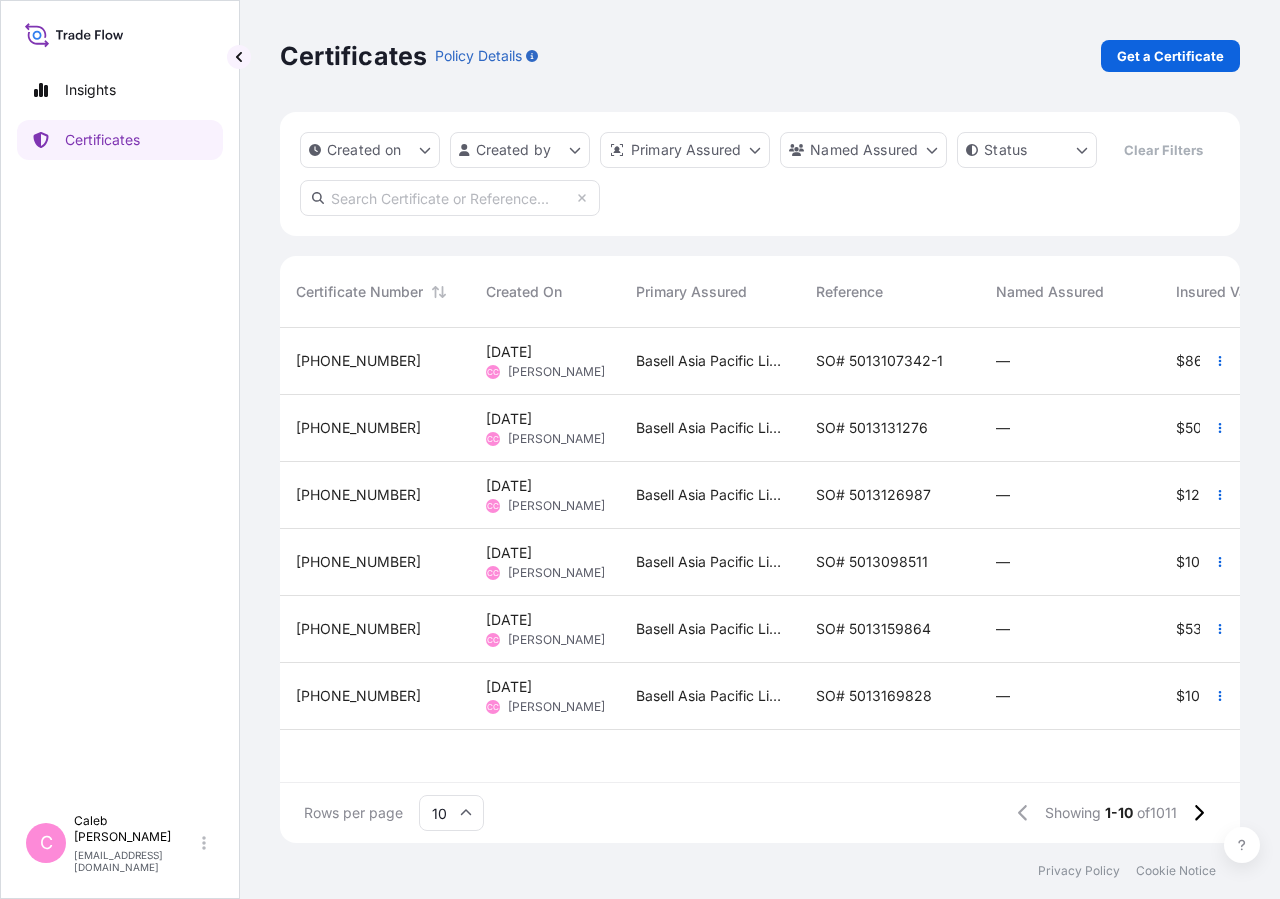 click at bounding box center (450, 198) 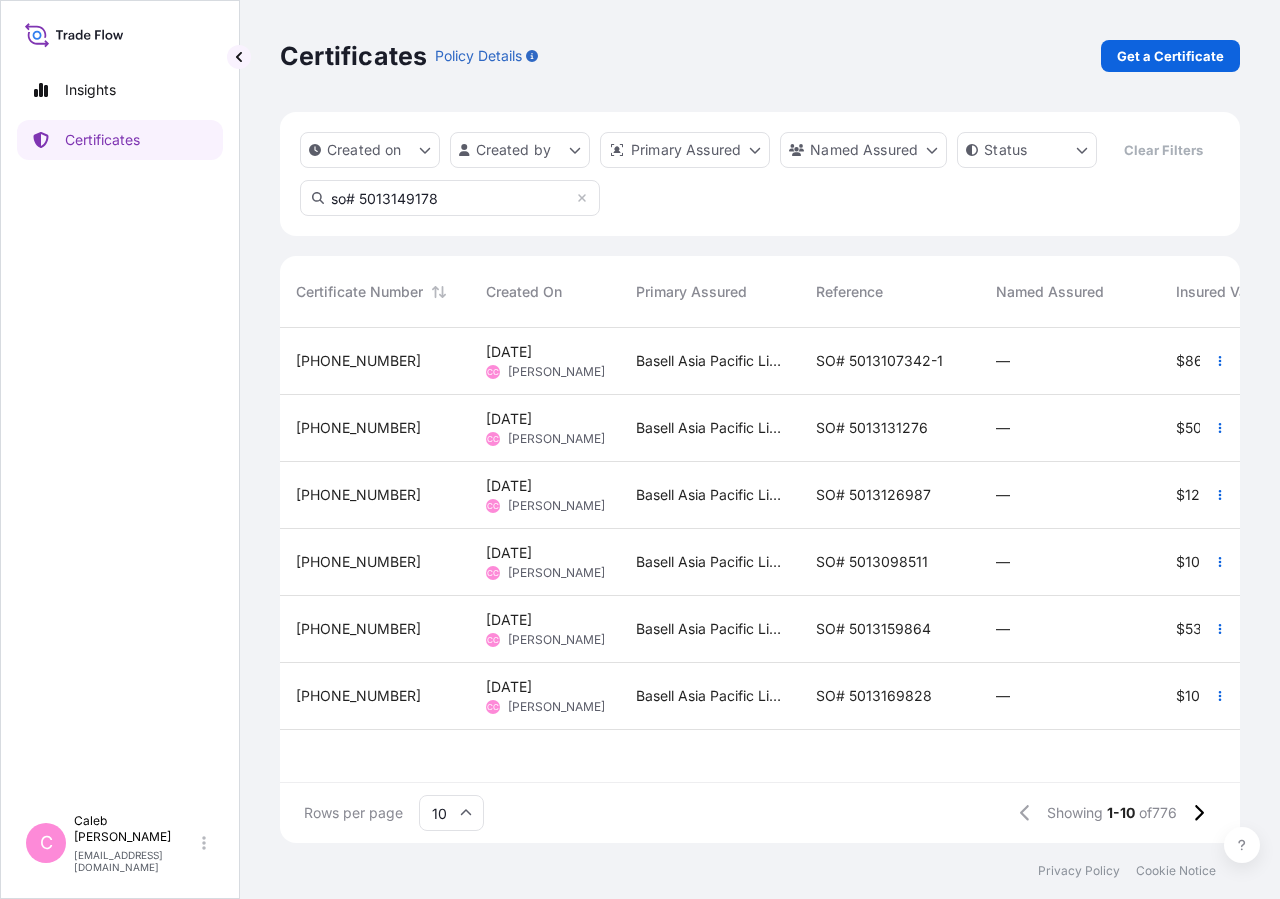 click on "so# 5013149178" at bounding box center [450, 198] 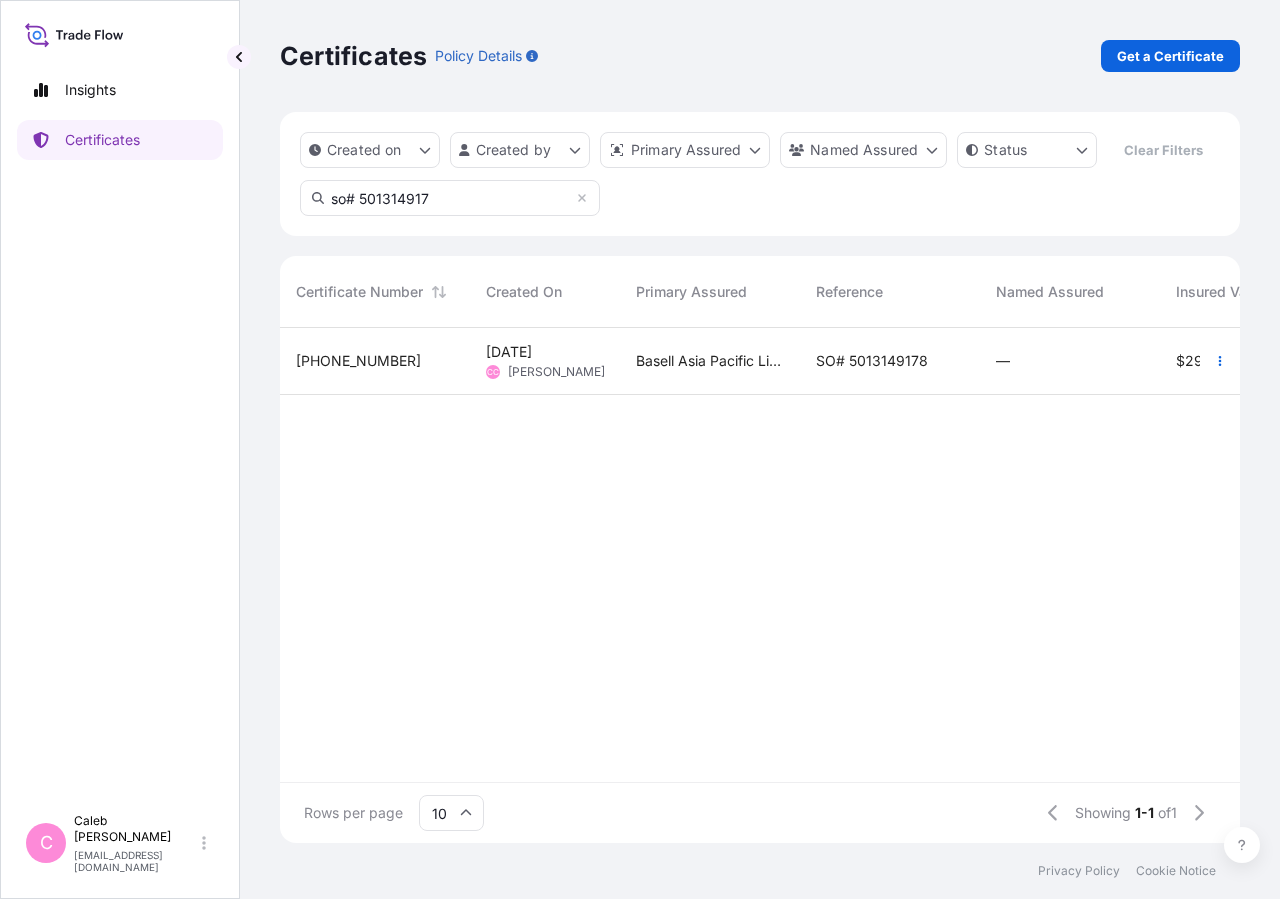 type on "so# 501314917" 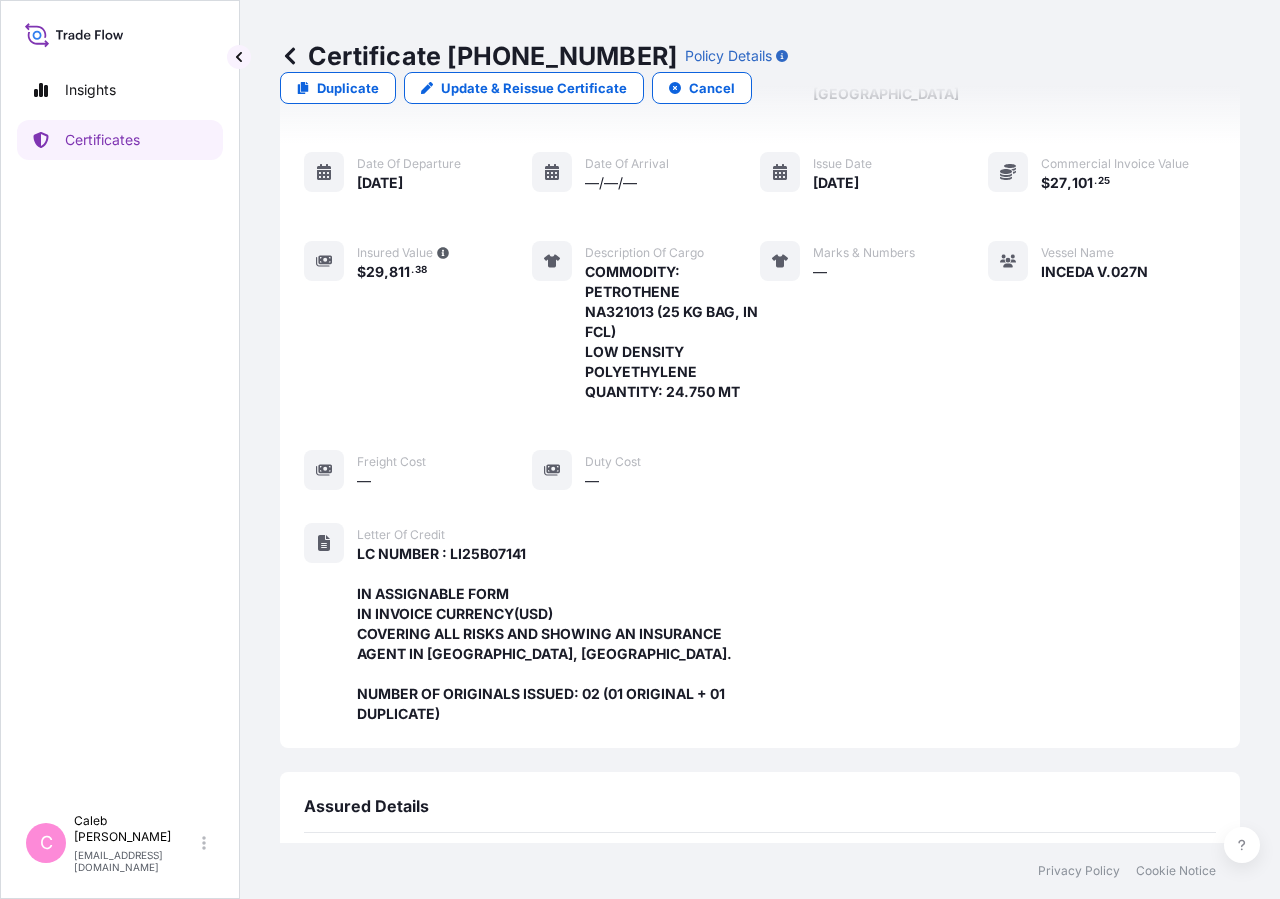 scroll, scrollTop: 658, scrollLeft: 0, axis: vertical 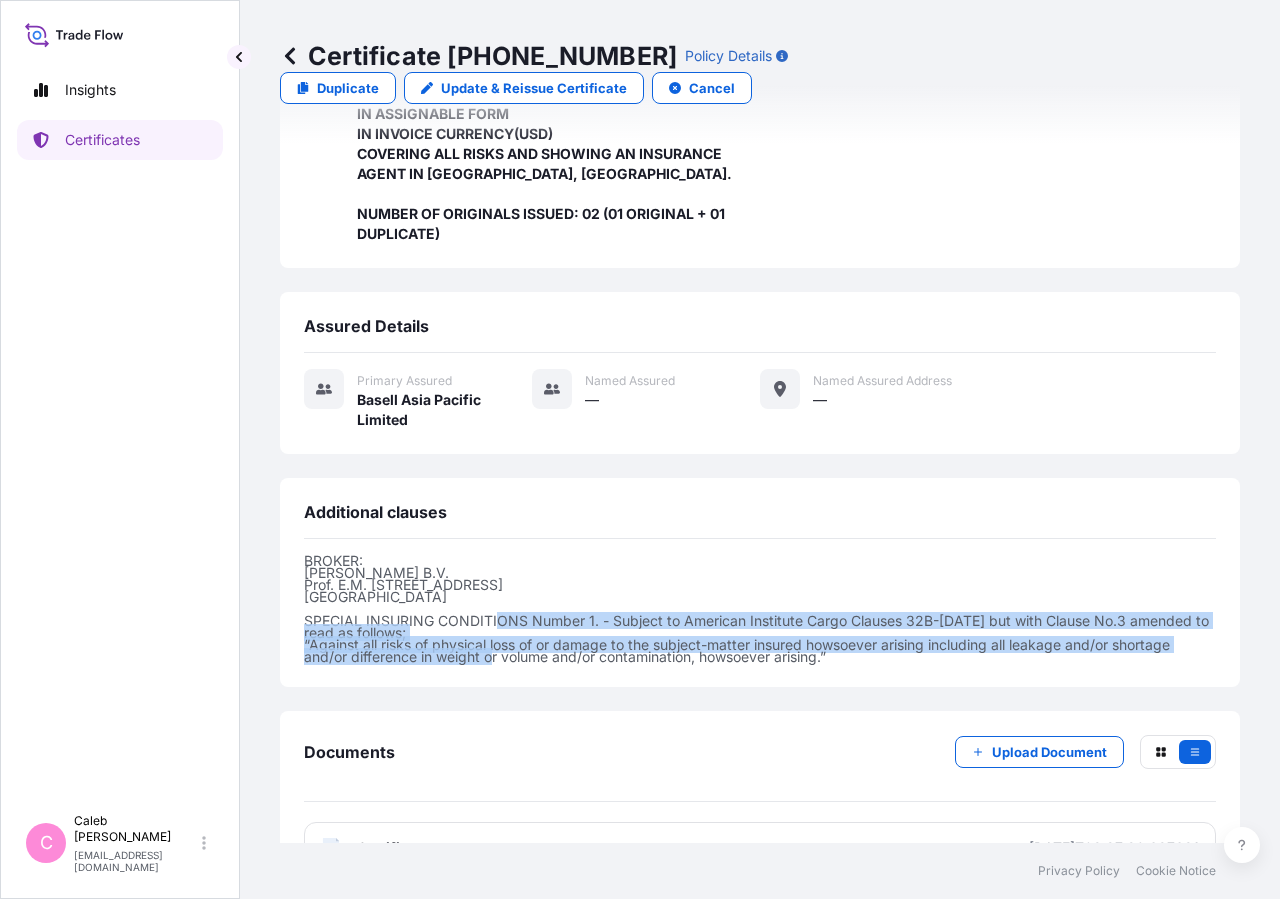 drag, startPoint x: 499, startPoint y: 586, endPoint x: 495, endPoint y: 632, distance: 46.173584 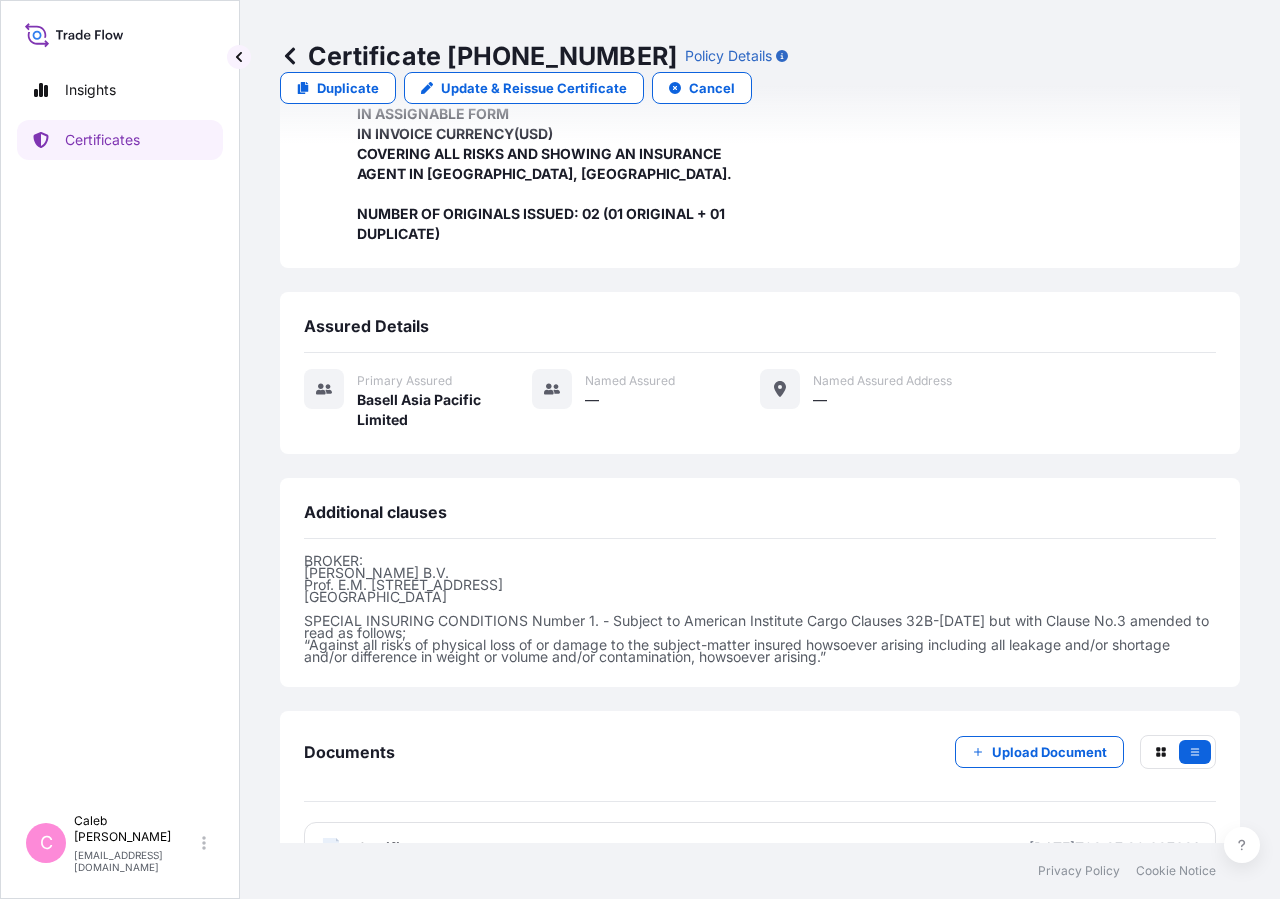 click on "BROKER: [PERSON_NAME] Prof. E.M. [STREET_ADDRESS]  SPECIAL INSURING CONDITIONS Number 1. - Subject to American Institute Cargo Clauses 32B-[DATE] but with Clause No.3 amended to read as follows; “Against all risks of physical loss of or damage to the subject-matter insured howsoever arising including all leakage and/or shortage and/or difference in weight or volume and/or contamination, howsoever arising.”" at bounding box center (760, 609) 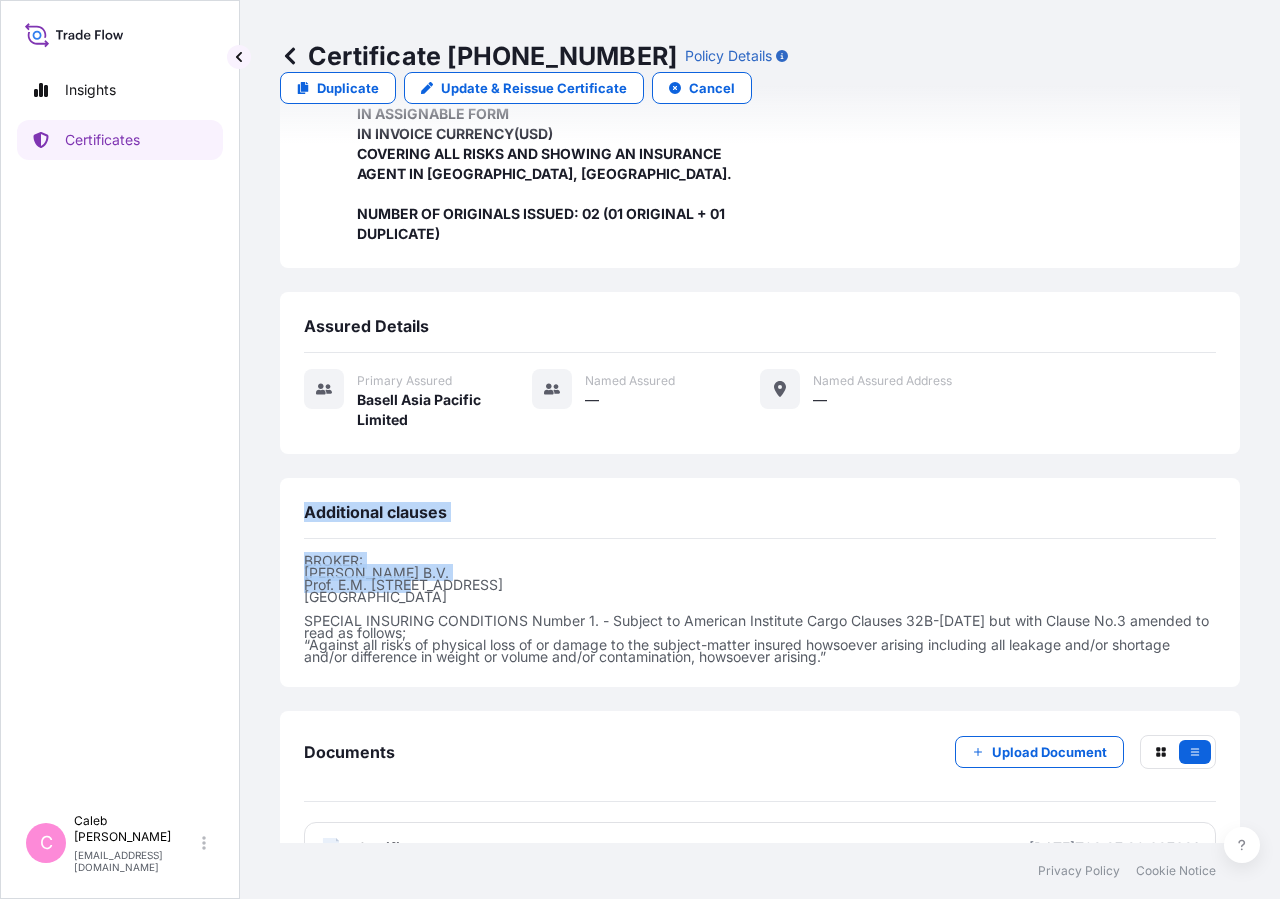 drag, startPoint x: 407, startPoint y: 530, endPoint x: 280, endPoint y: 478, distance: 137.23338 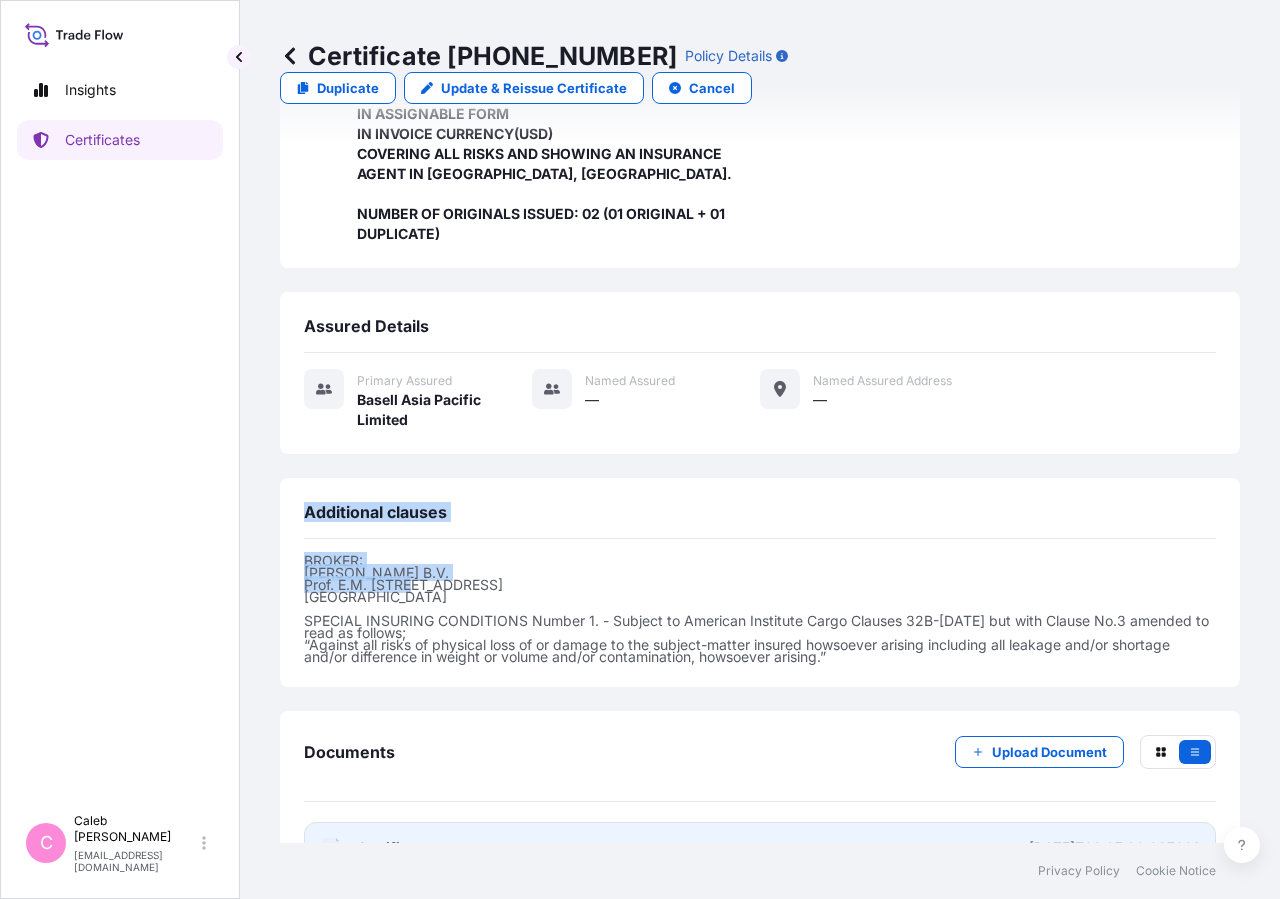click on "Certificate" at bounding box center [393, 848] 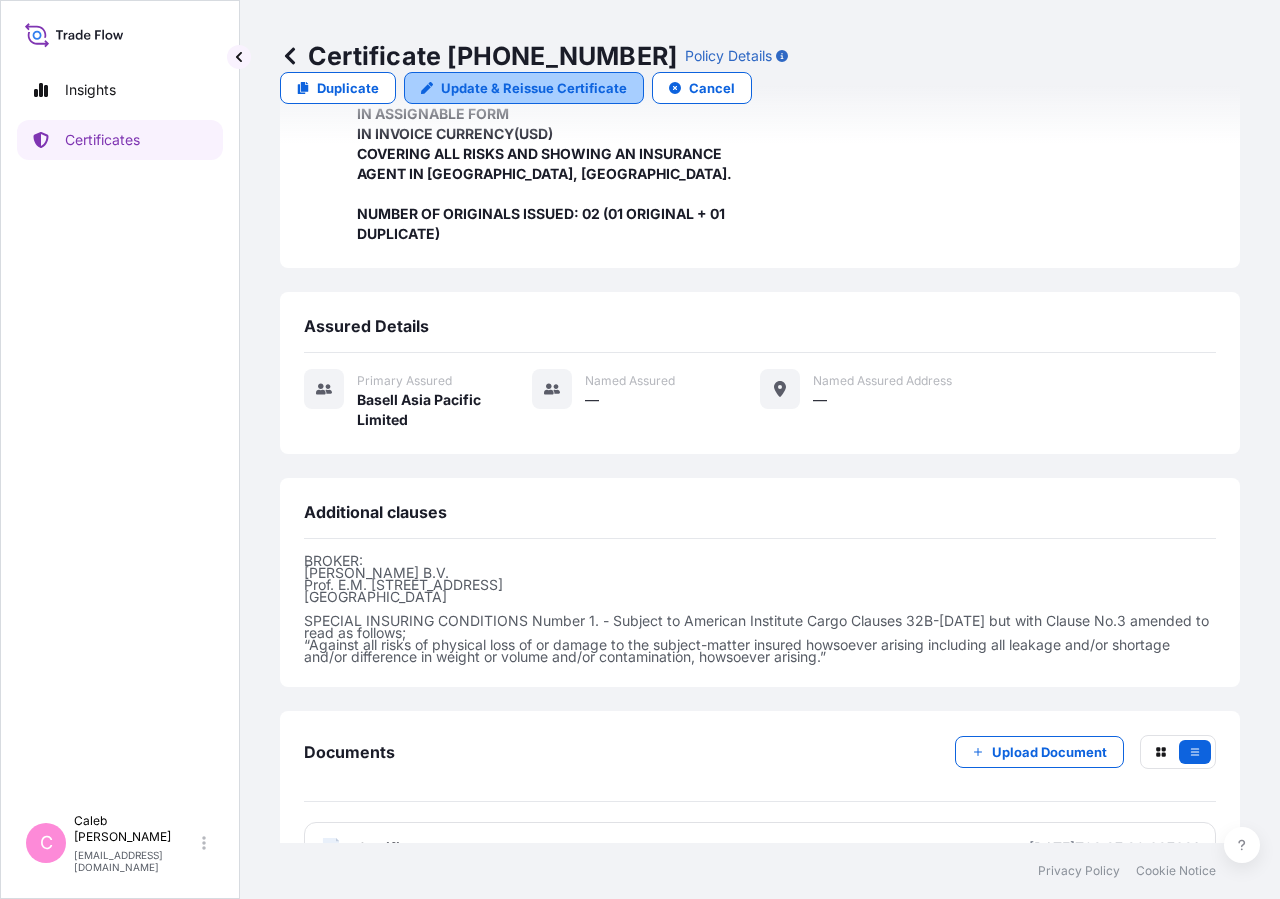 click on "Update & Reissue Certificate" at bounding box center (534, 88) 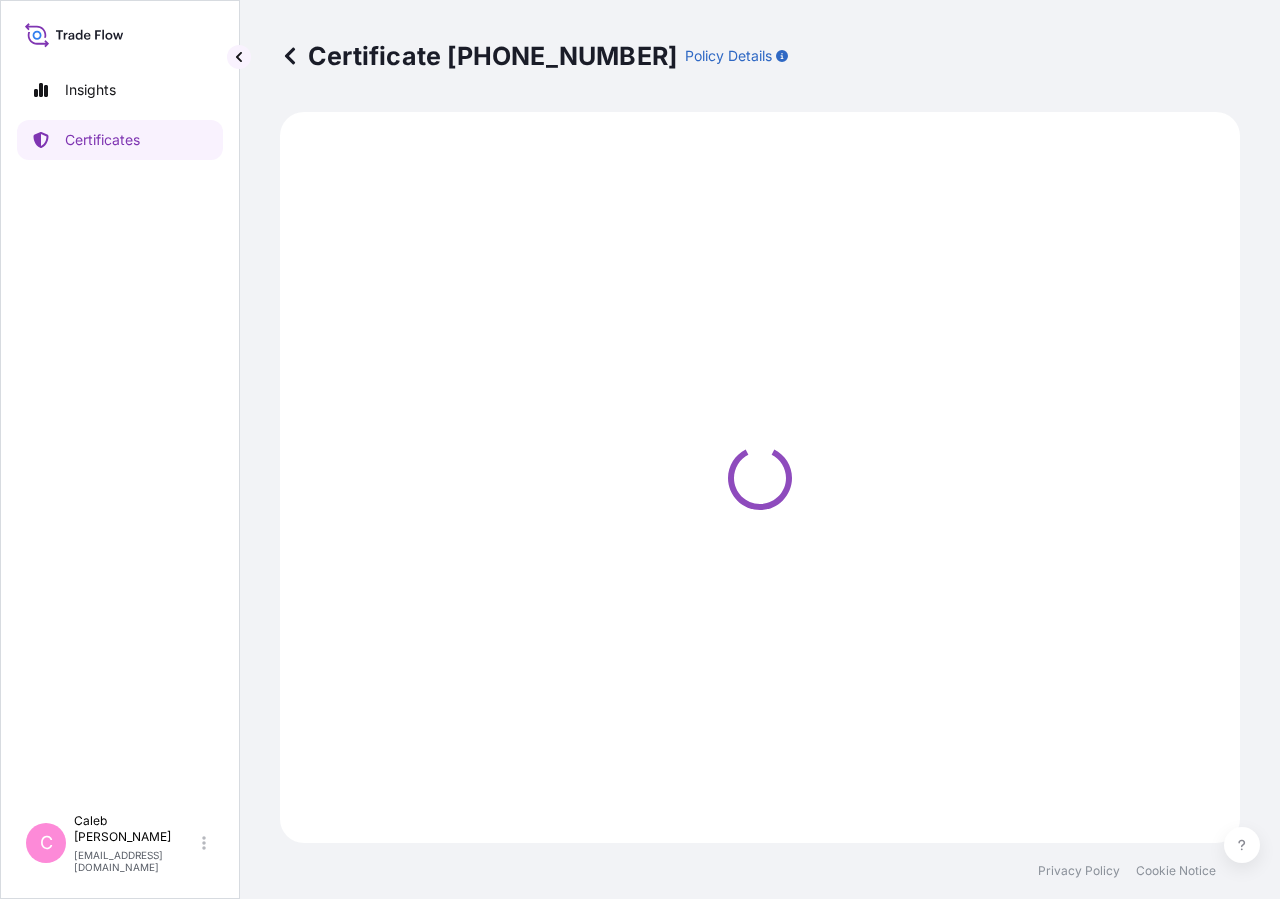 select on "Sea" 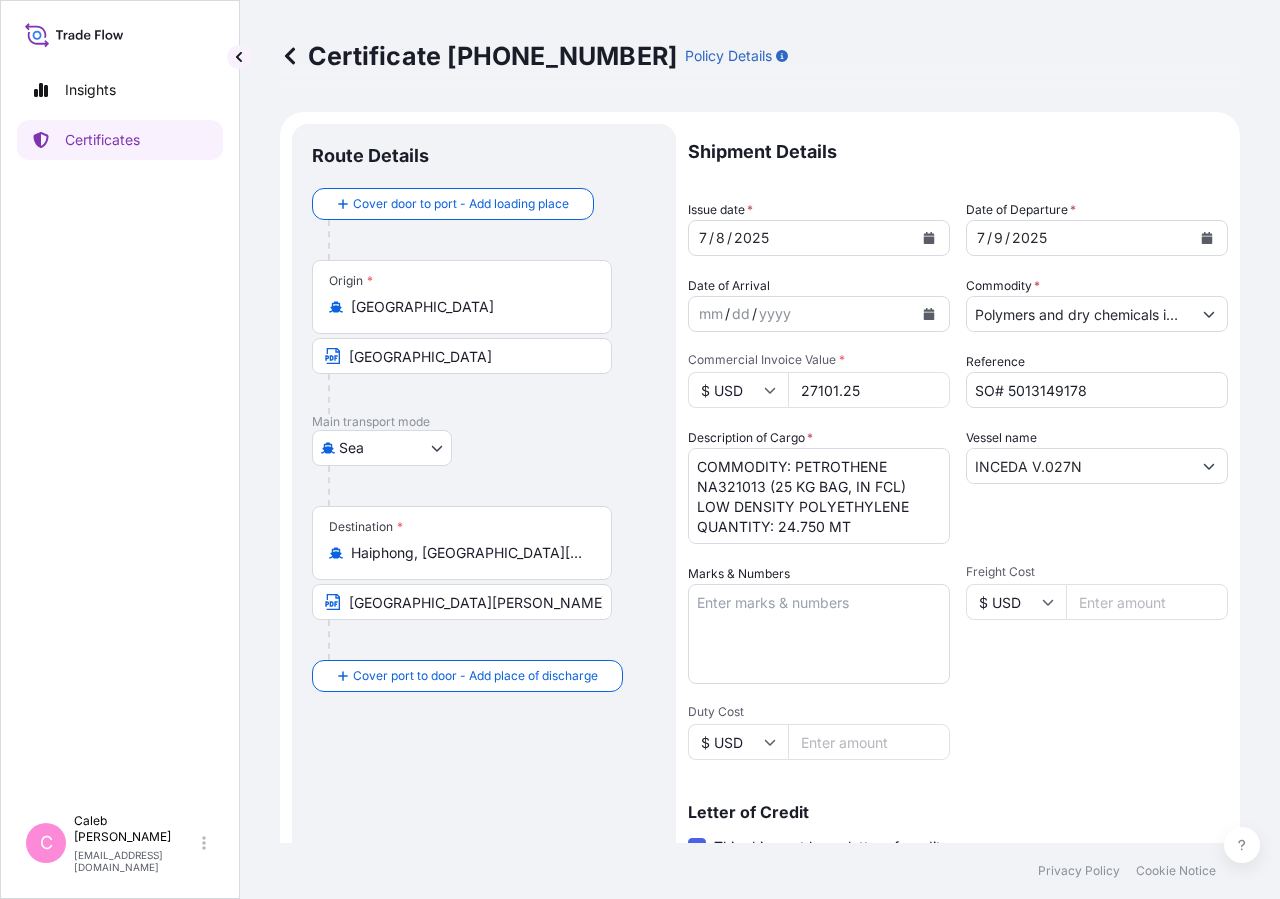 select on "32034" 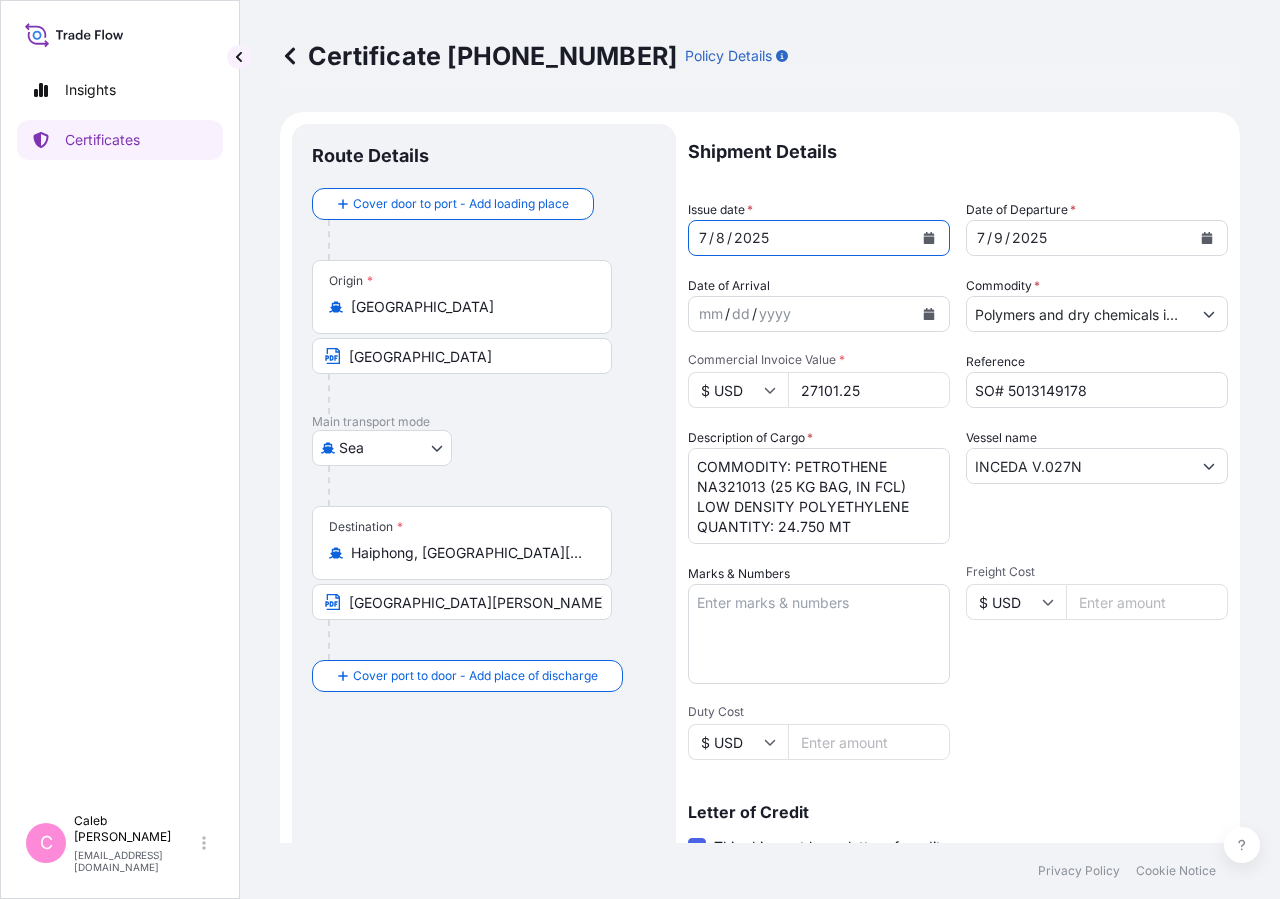 click 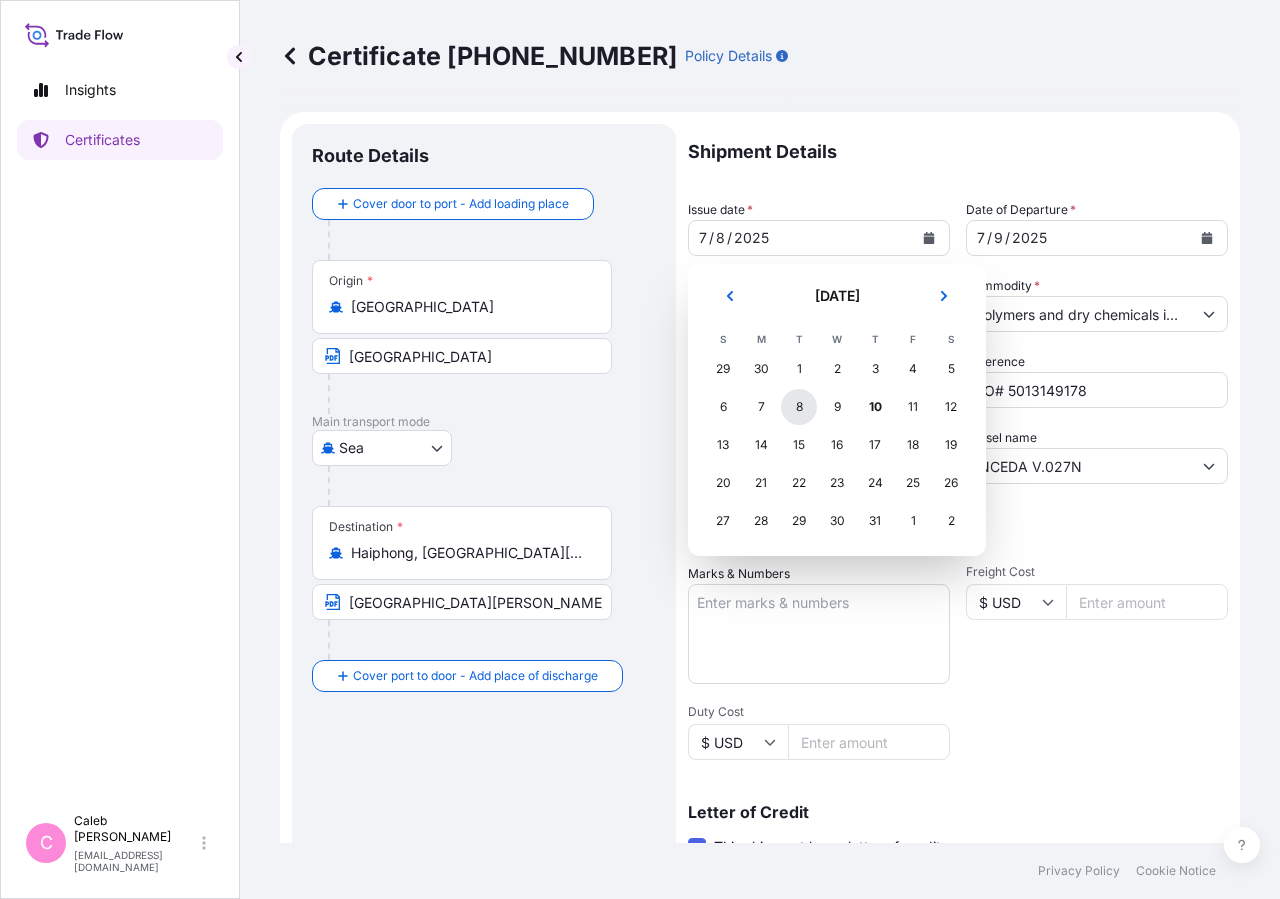 click on "8" at bounding box center (799, 407) 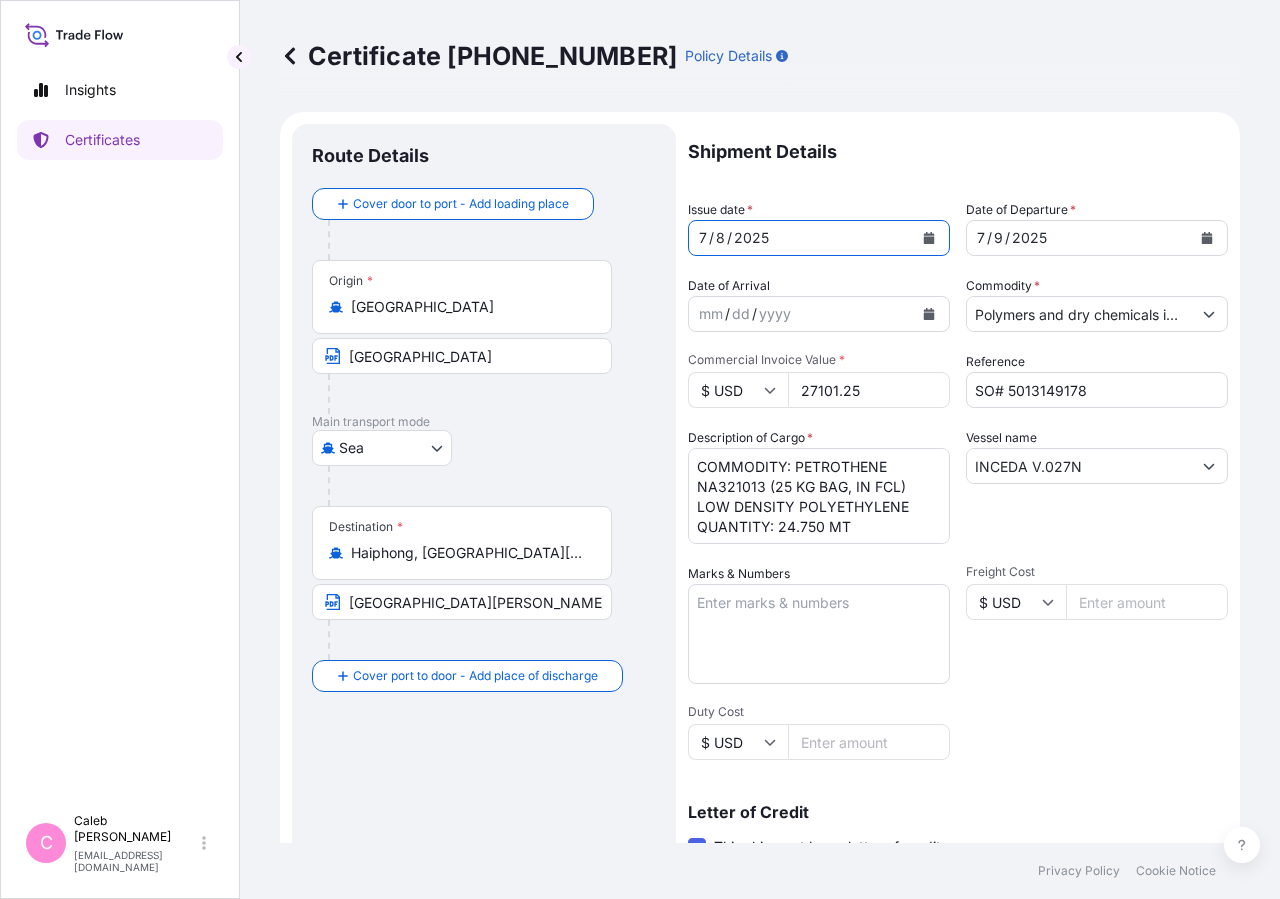 scroll, scrollTop: 442, scrollLeft: 0, axis: vertical 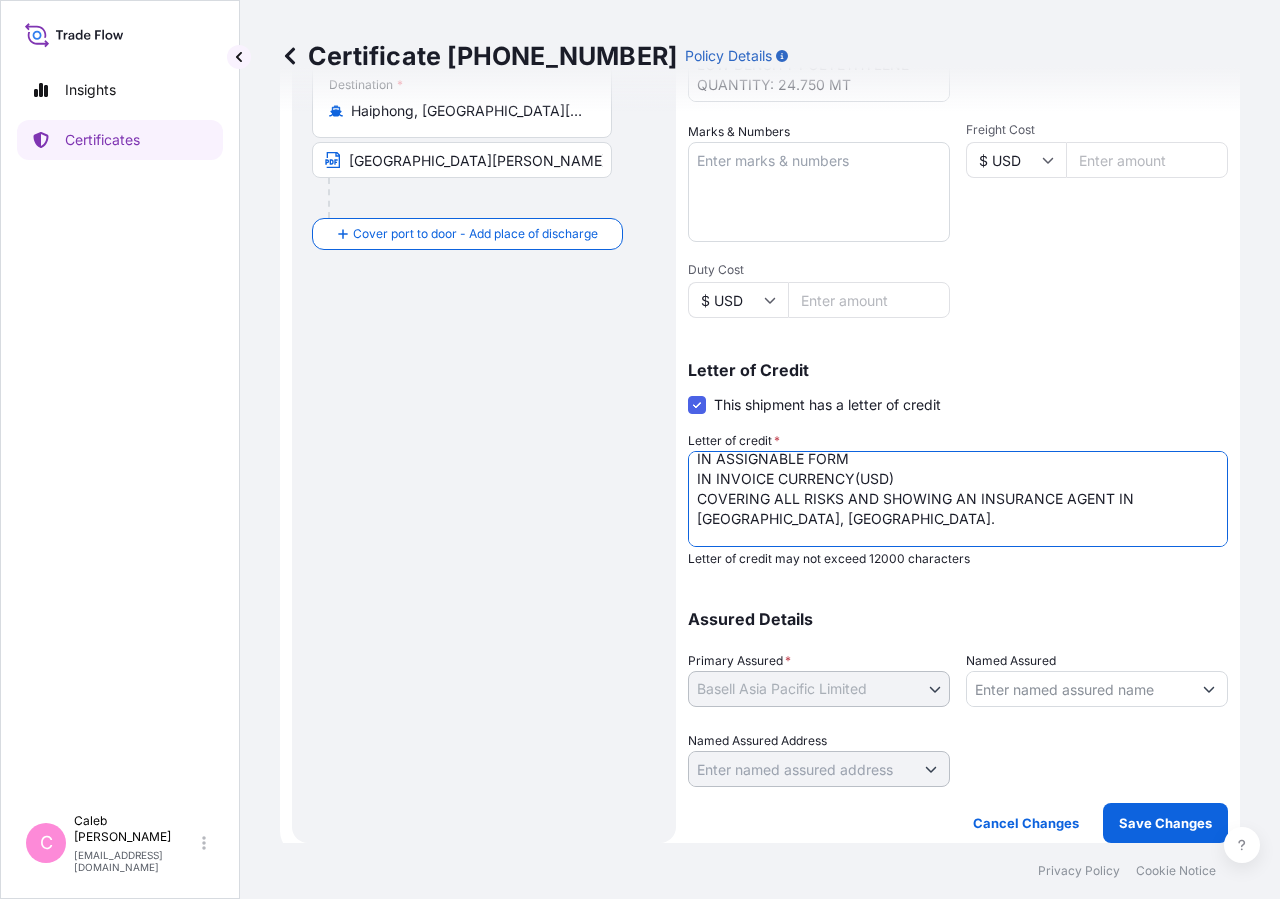 click on "LC NUMBER : LI25B07141
IN ASSIGNABLE FORM
IN INVOICE CURRENCY(USD)
COVERING ALL RISKS AND SHOWING AN INSURANCE AGENT IN [GEOGRAPHIC_DATA], [GEOGRAPHIC_DATA].
NUMBER OF ORIGINALS ISSUED: 02 (01 ORIGINAL + 01 DUPLICATE)" at bounding box center [958, 499] 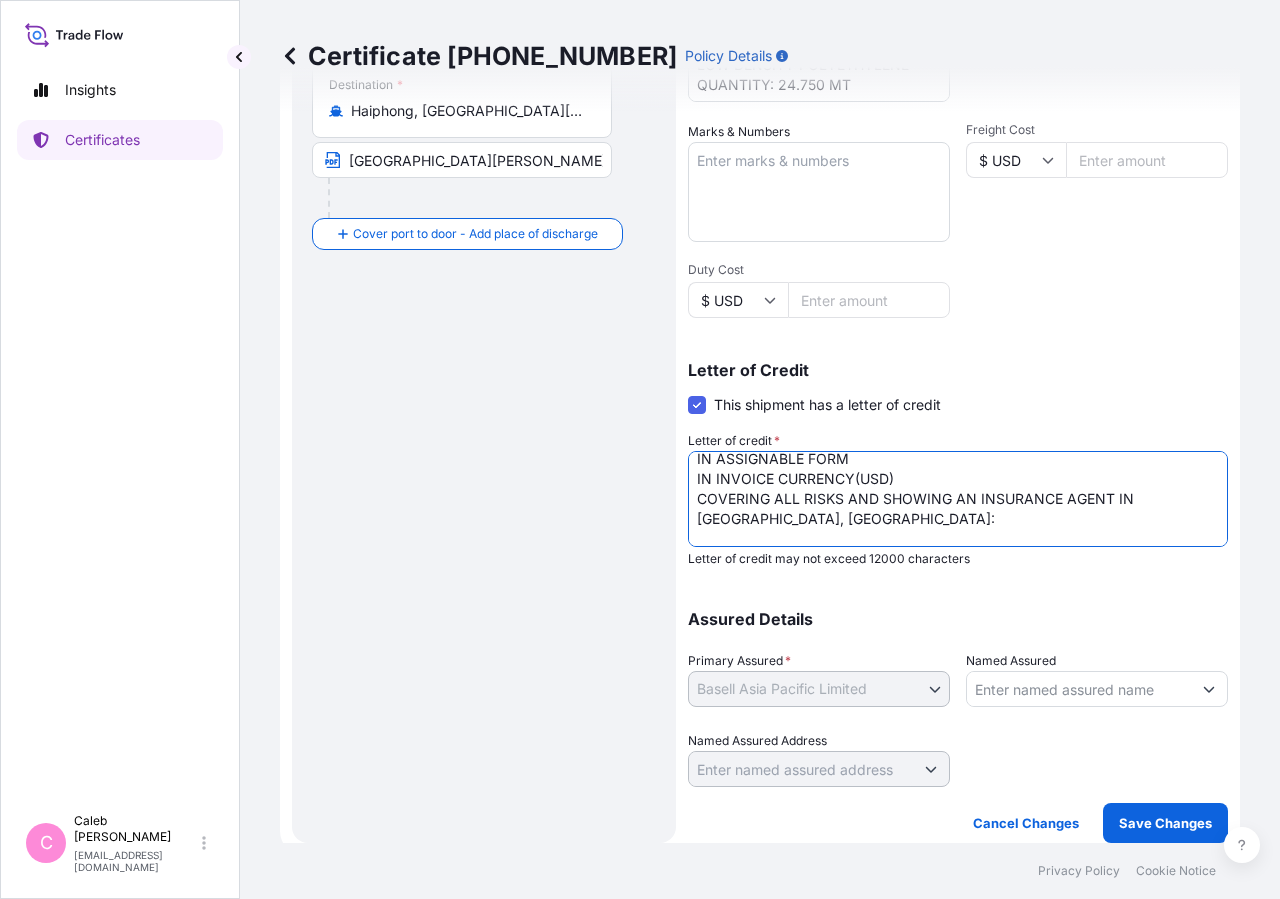 click on "LC NUMBER : LI25B07141
IN ASSIGNABLE FORM
IN INVOICE CURRENCY(USD)
COVERING ALL RISKS AND SHOWING AN INSURANCE AGENT IN [GEOGRAPHIC_DATA], [GEOGRAPHIC_DATA].
NUMBER OF ORIGINALS ISSUED: 02 (01 ORIGINAL + 01 DUPLICATE)" at bounding box center [958, 499] 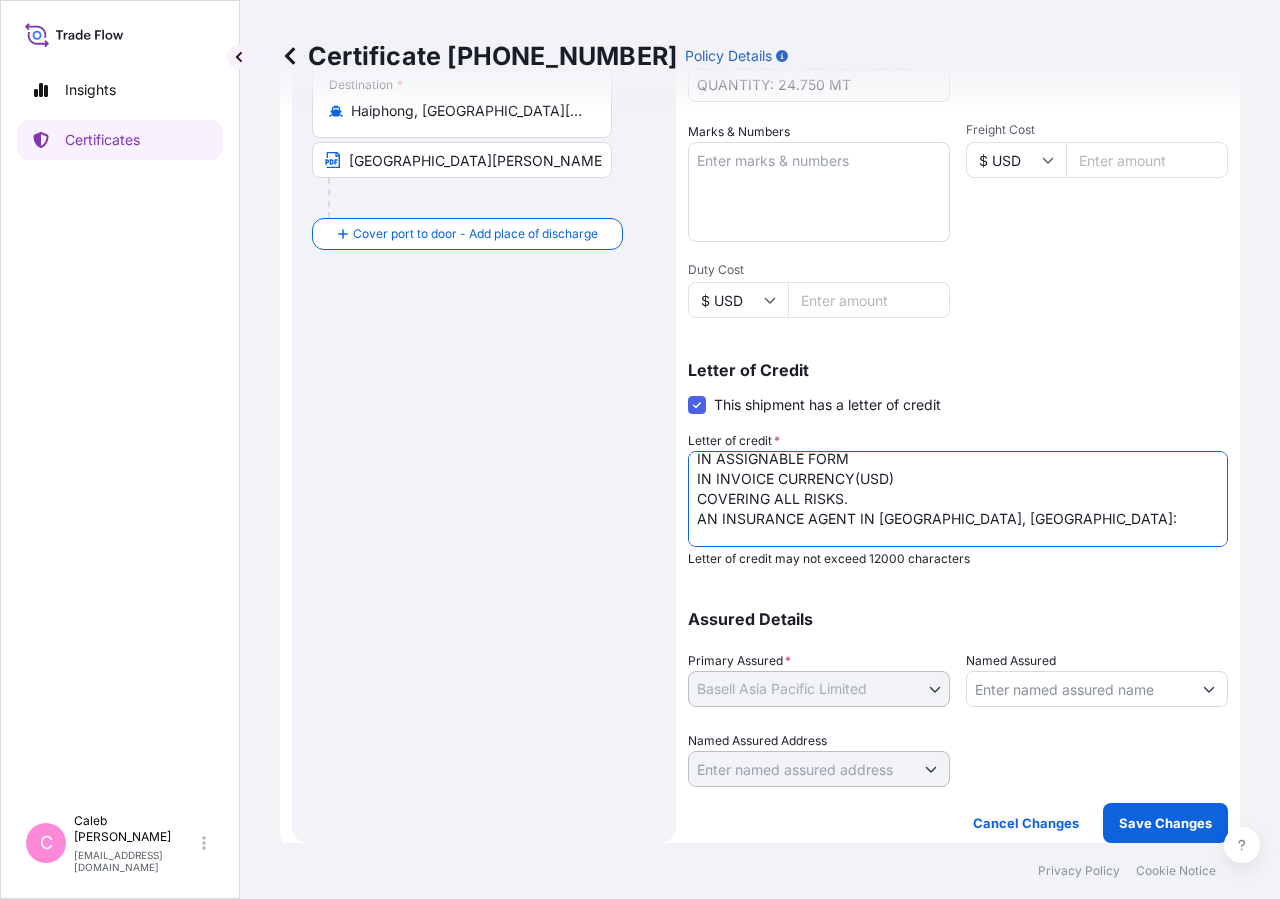 click on "LC NUMBER : LI25B07141
IN ASSIGNABLE FORM
IN INVOICE CURRENCY(USD)
COVERING ALL RISKS AND SHOWING AN INSURANCE AGENT IN [GEOGRAPHIC_DATA], [GEOGRAPHIC_DATA].
NUMBER OF ORIGINALS ISSUED: 02 (01 ORIGINAL + 01 DUPLICATE)" at bounding box center [958, 499] 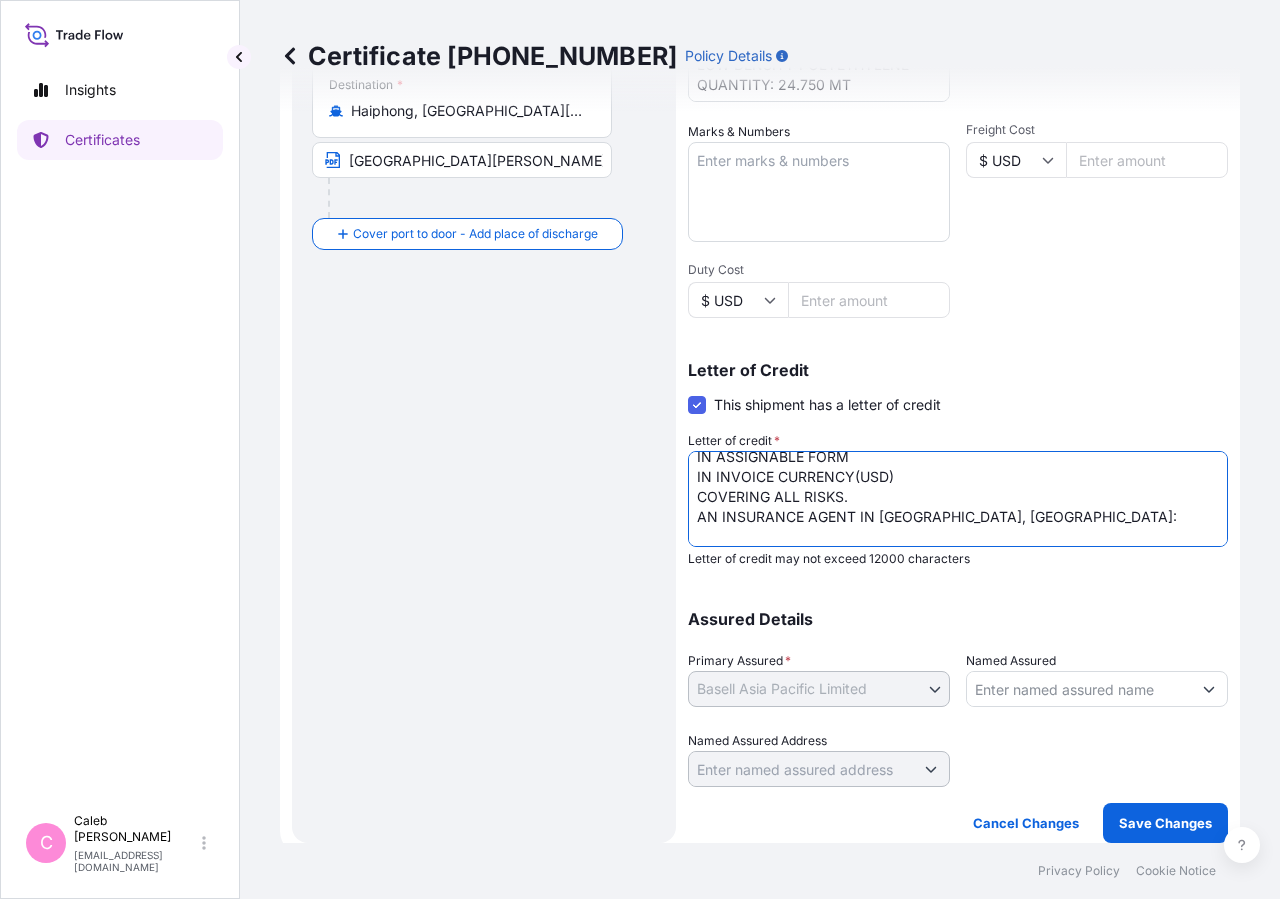 click on "LC NUMBER : LI25B07141
IN ASSIGNABLE FORM
IN INVOICE CURRENCY(USD)
COVERING ALL RISKS AND SHOWING AN INSURANCE AGENT IN [GEOGRAPHIC_DATA], [GEOGRAPHIC_DATA].
NUMBER OF ORIGINALS ISSUED: 02 (01 ORIGINAL + 01 DUPLICATE)" at bounding box center [958, 499] 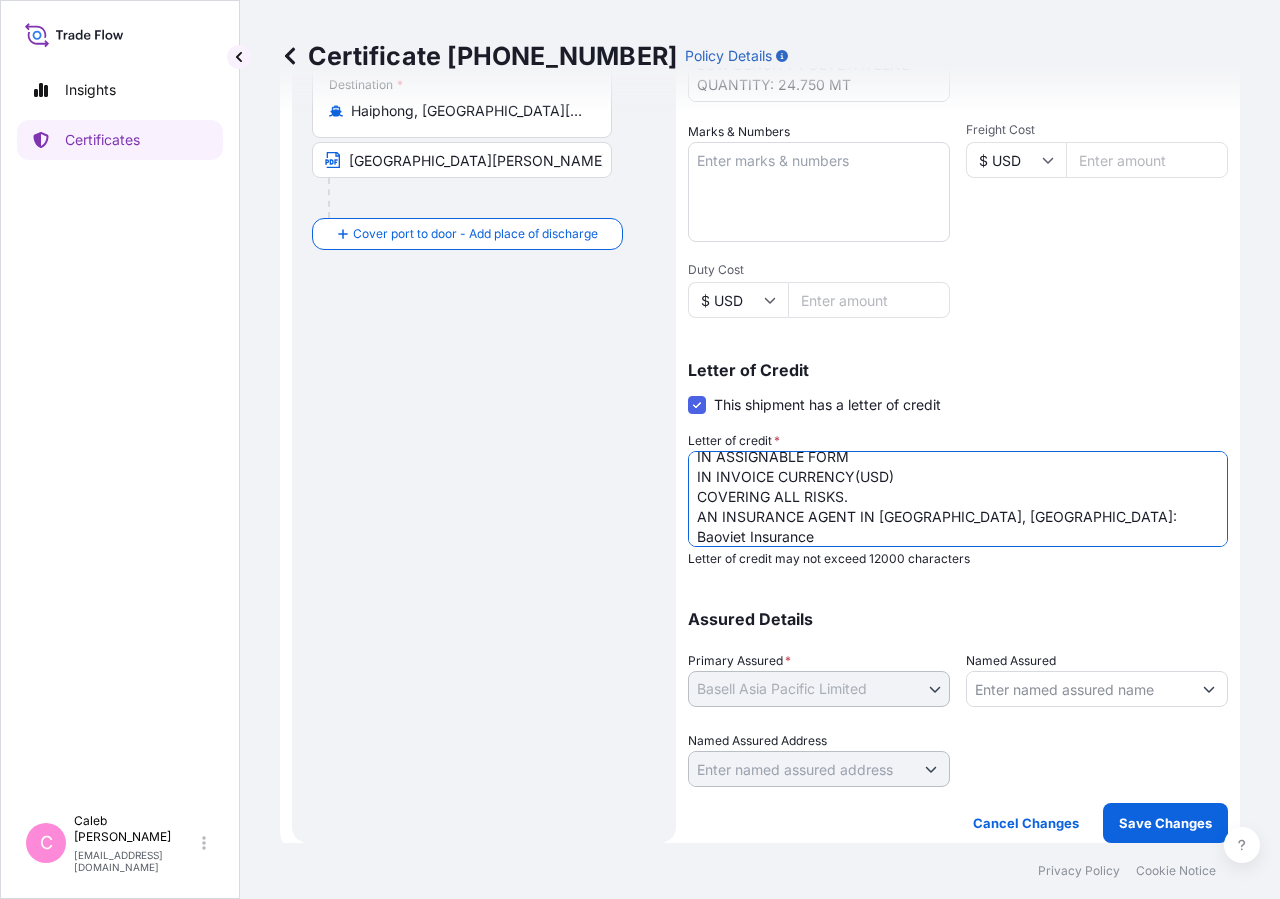 scroll, scrollTop: 93, scrollLeft: 0, axis: vertical 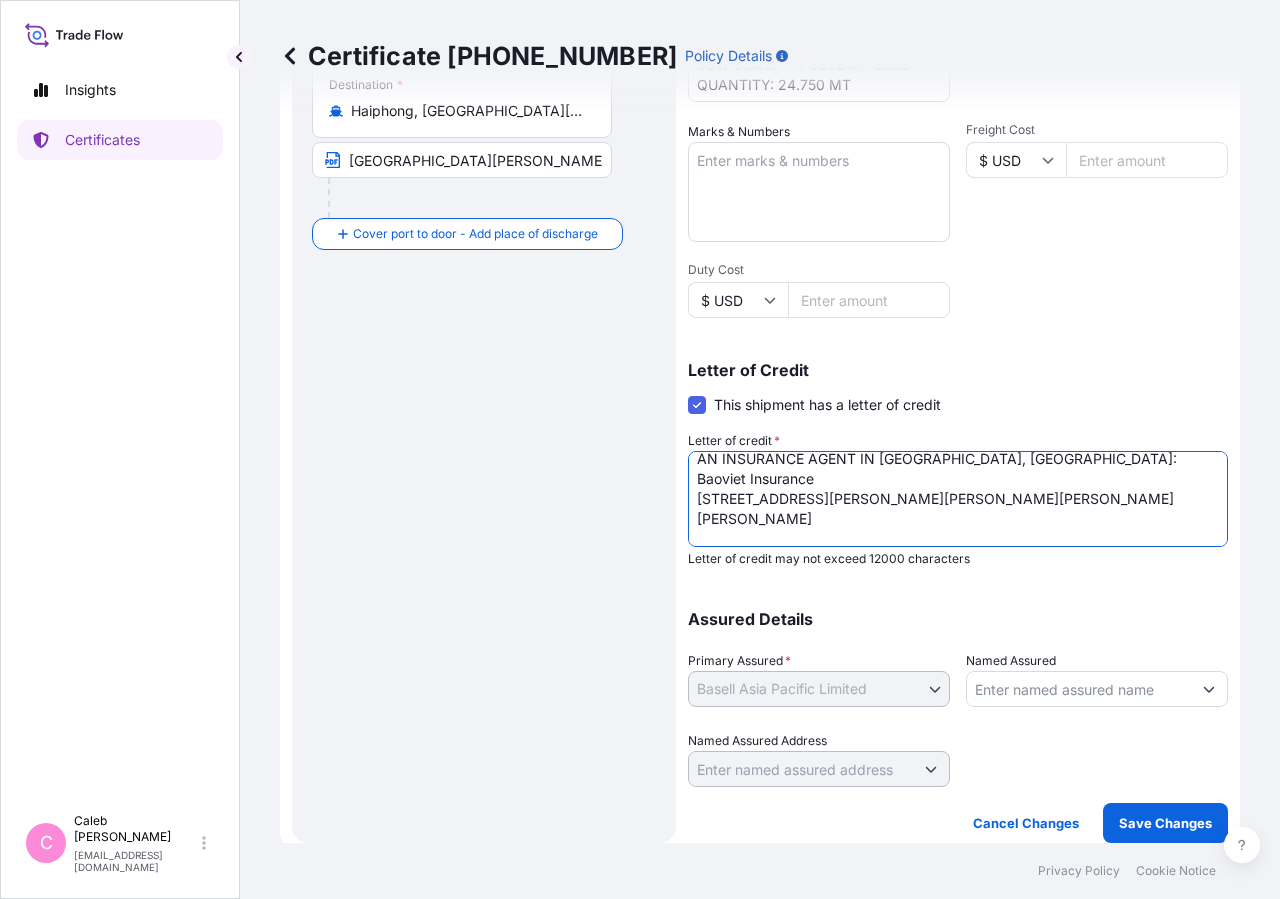 click on "LC NUMBER : LI25B07141
IN ASSIGNABLE FORM
IN INVOICE CURRENCY(USD)
COVERING ALL RISKS AND SHOWING AN INSURANCE AGENT IN [GEOGRAPHIC_DATA], [GEOGRAPHIC_DATA].
NUMBER OF ORIGINALS ISSUED: 02 (01 ORIGINAL + 01 DUPLICATE)" at bounding box center (958, 499) 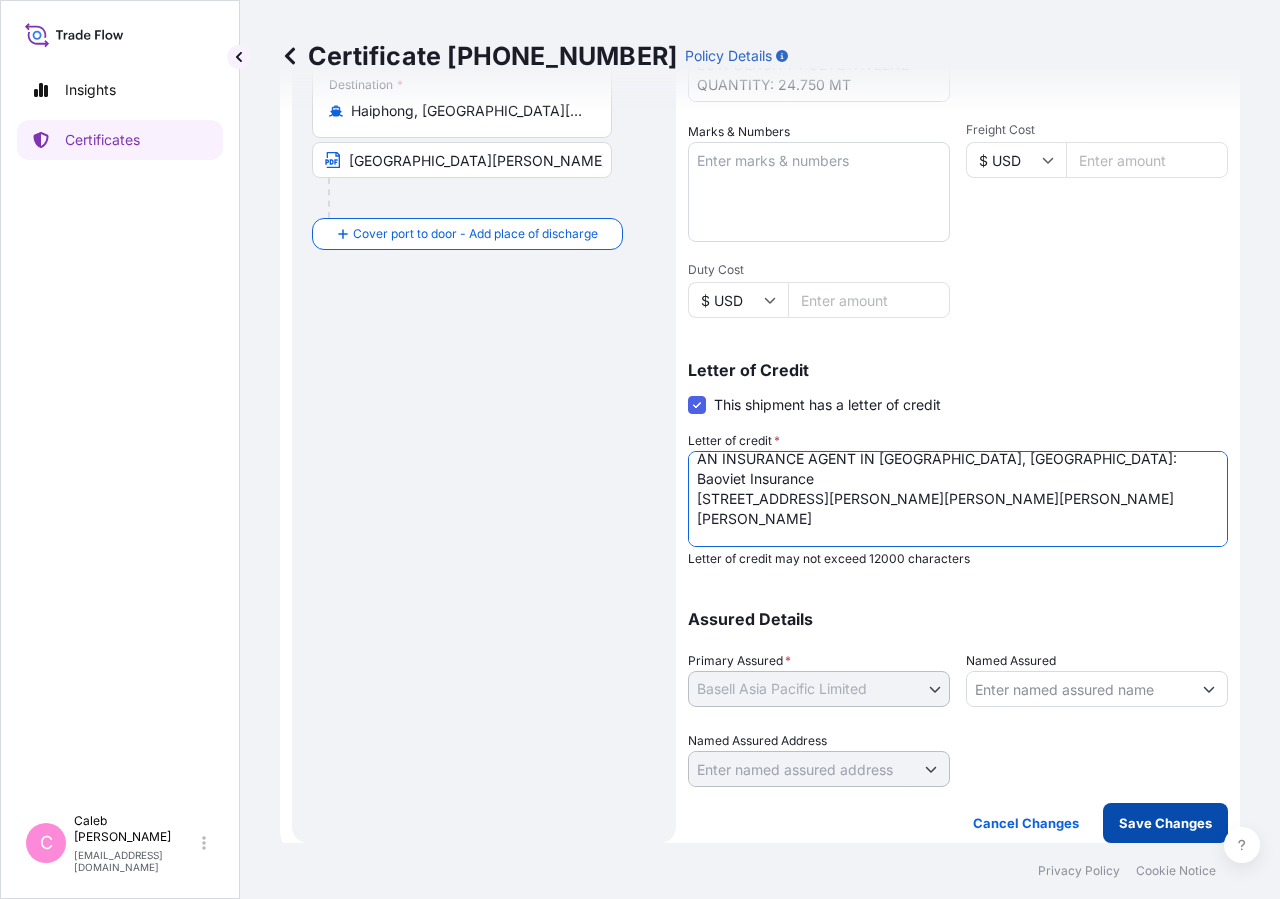 type on "LC NUMBER : LI25B07141
IN ASSIGNABLE FORM
IN INVOICE CURRENCY(USD)
COVERING ALL RISKS.
AN INSURANCE AGENT IN [GEOGRAPHIC_DATA], [GEOGRAPHIC_DATA]:
Baoviet Insurance
[STREET_ADDRESS][PERSON_NAME][PERSON_NAME][PERSON_NAME][PERSON_NAME]
NUMBER OF ORIGINALS ISSUED: 02 (01 ORIGINAL + 01 DUPLICATE)" 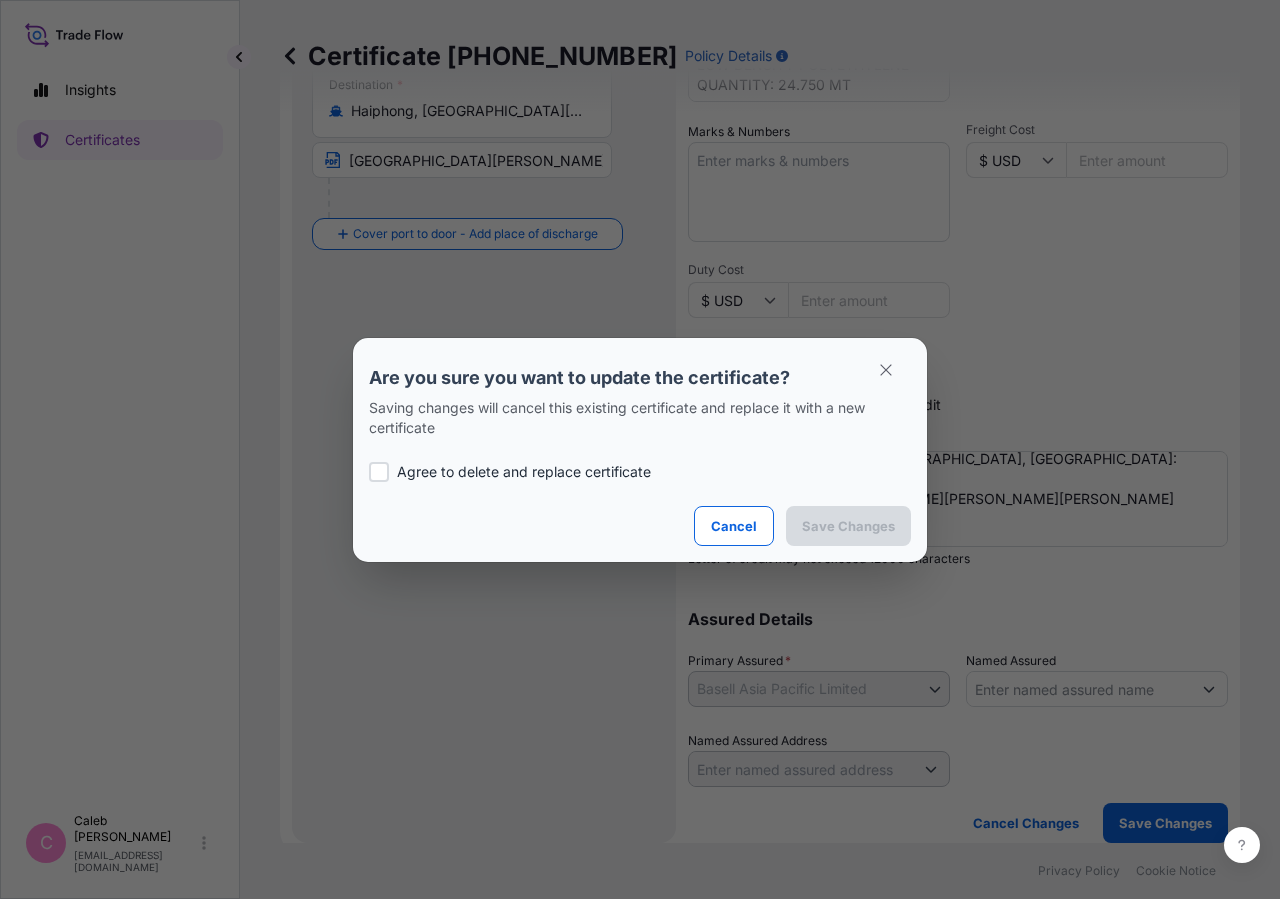 click on "Agree to delete and replace certificate" at bounding box center [640, 472] 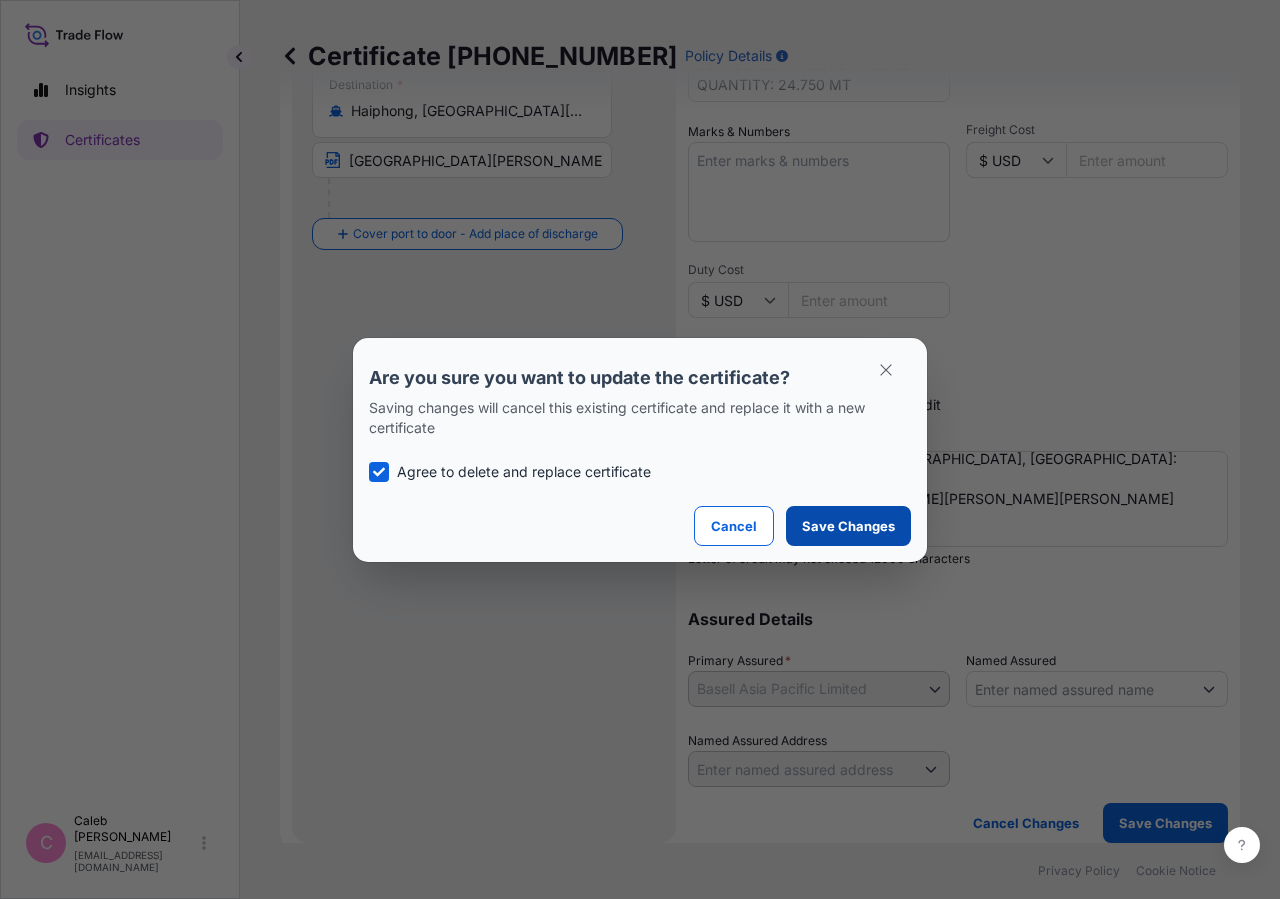 click on "Save Changes" at bounding box center [848, 526] 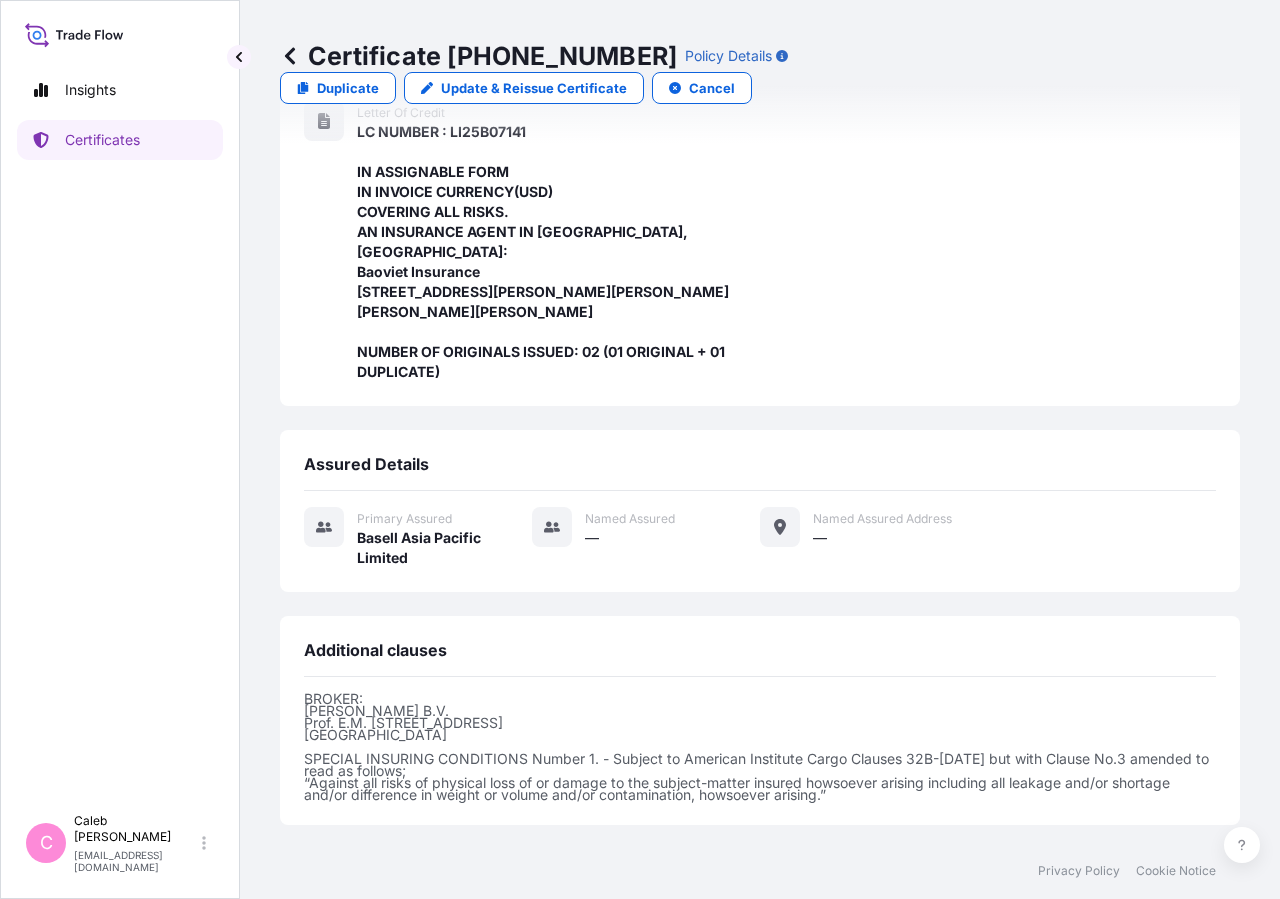 scroll, scrollTop: 718, scrollLeft: 0, axis: vertical 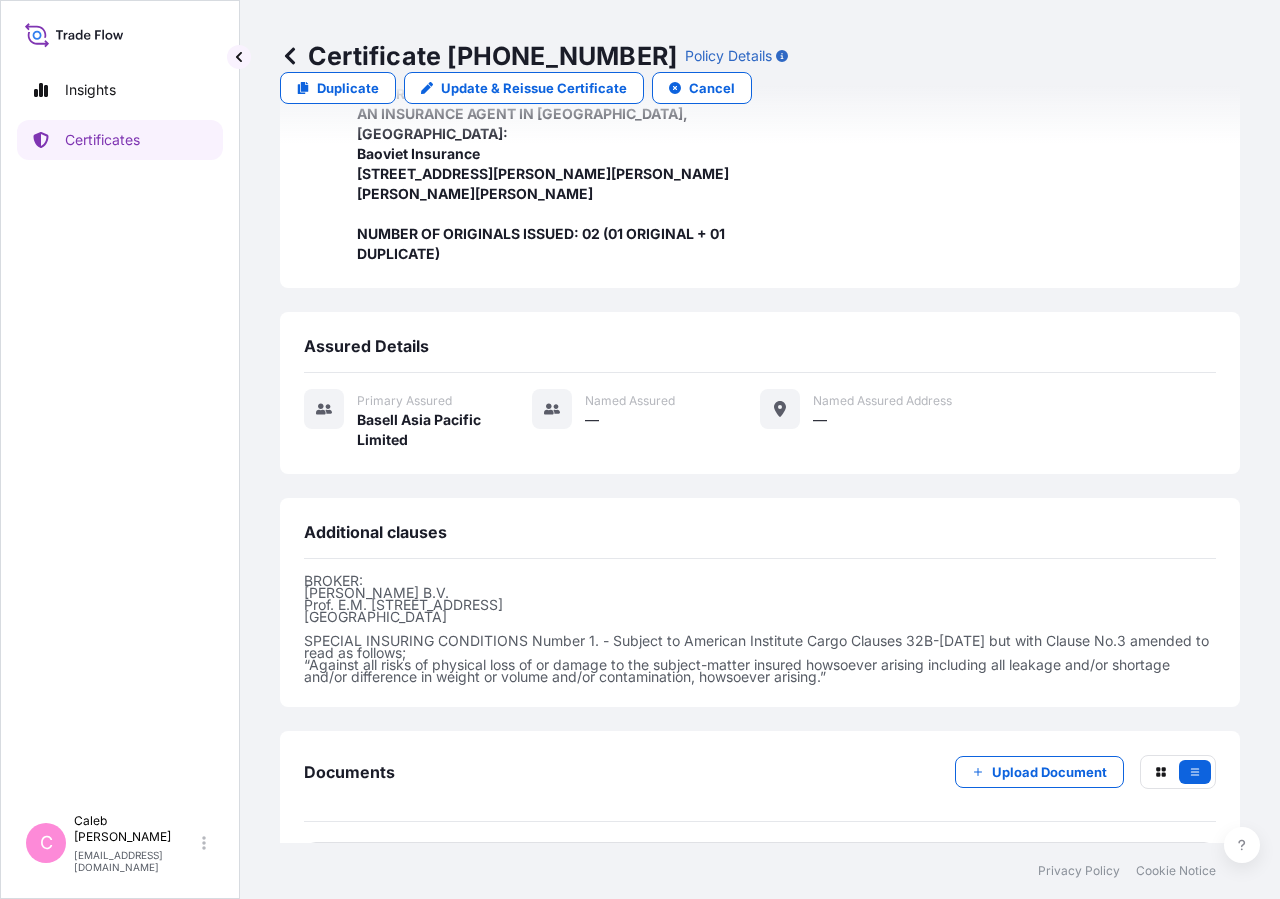click on "Certificate" at bounding box center (393, 868) 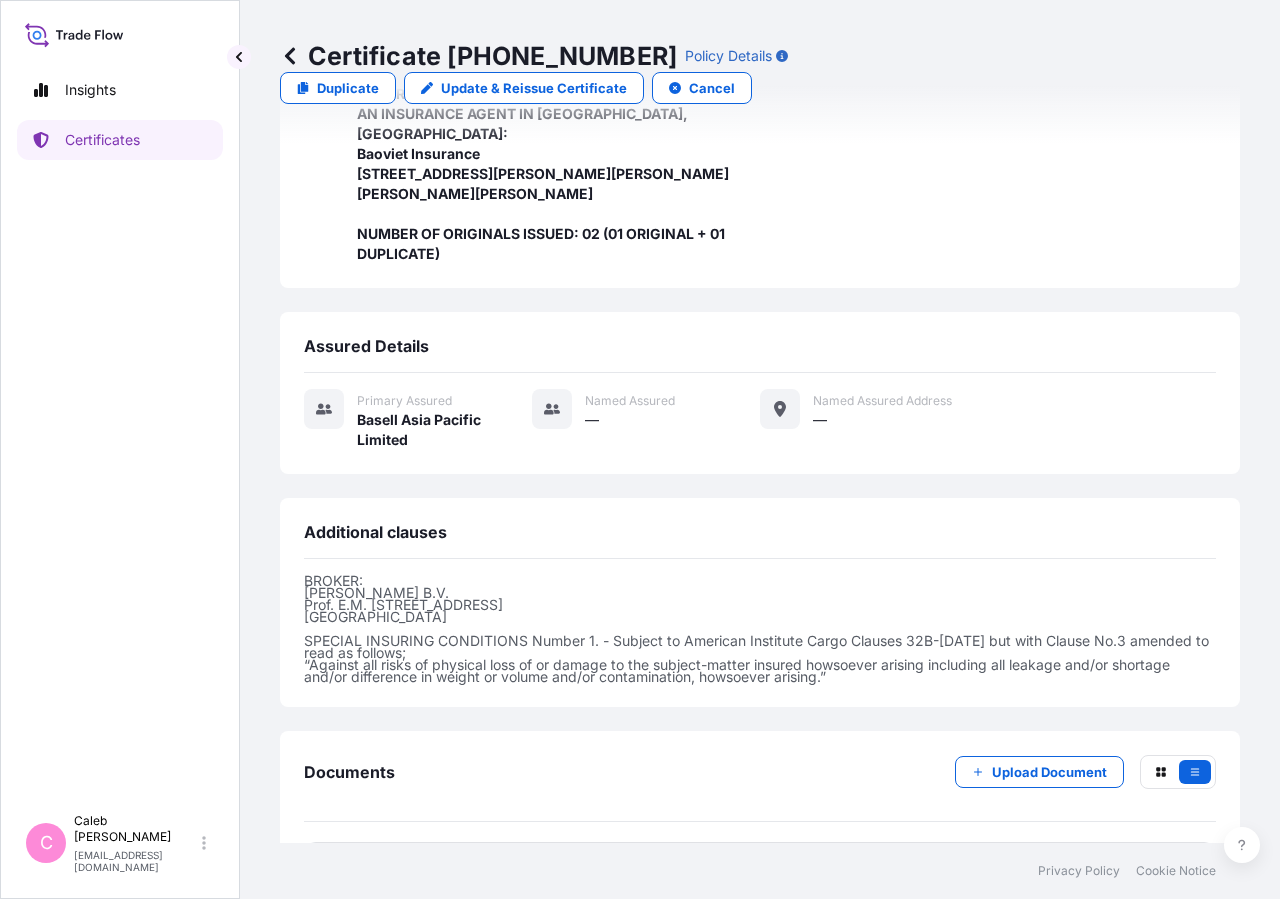 click on "Certificate" at bounding box center (393, 868) 